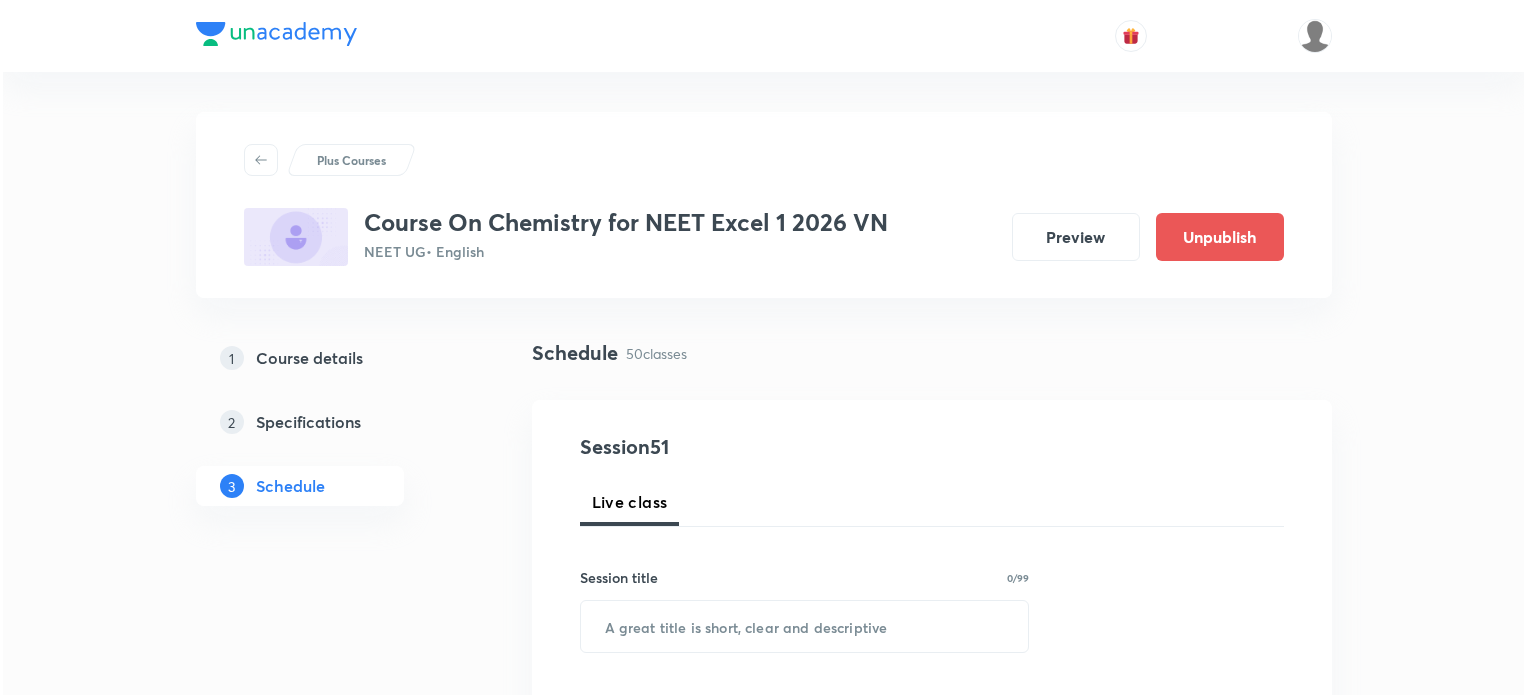 scroll, scrollTop: 990, scrollLeft: 0, axis: vertical 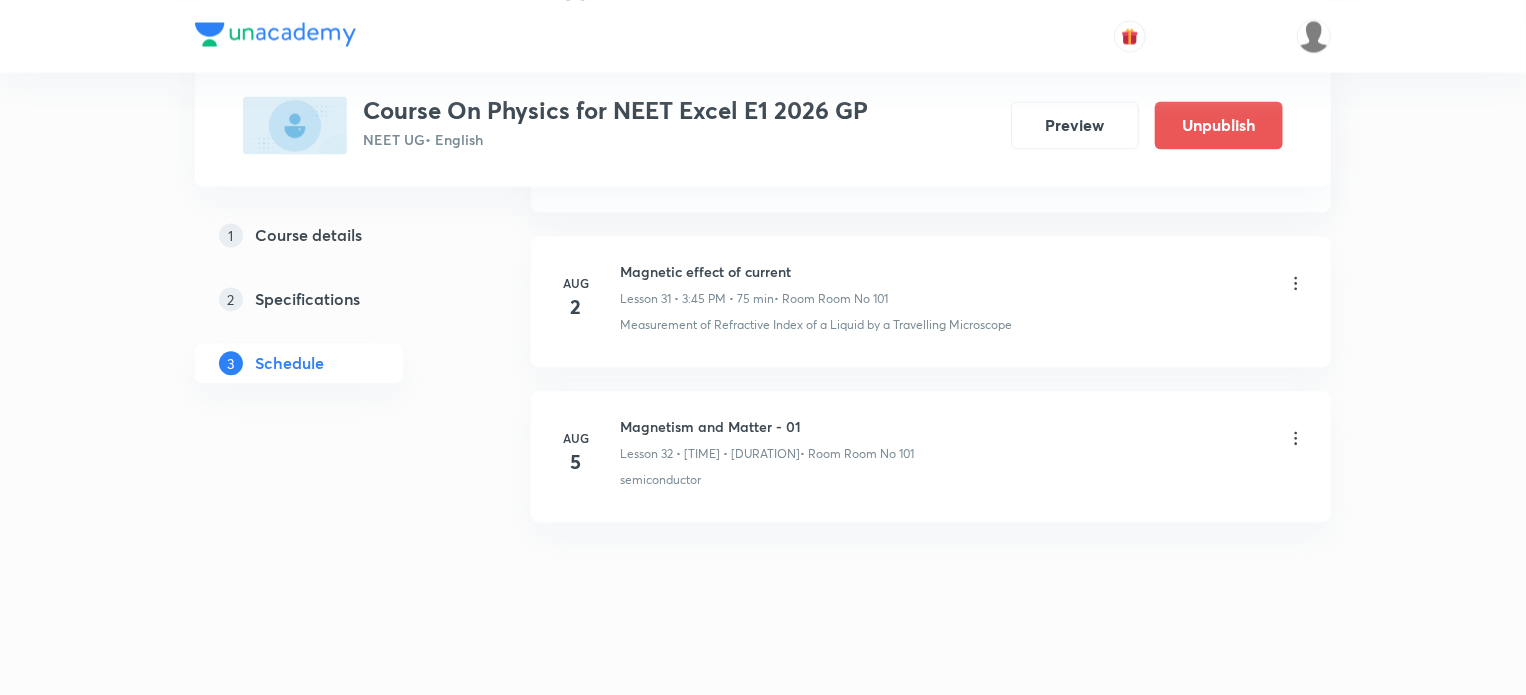 click 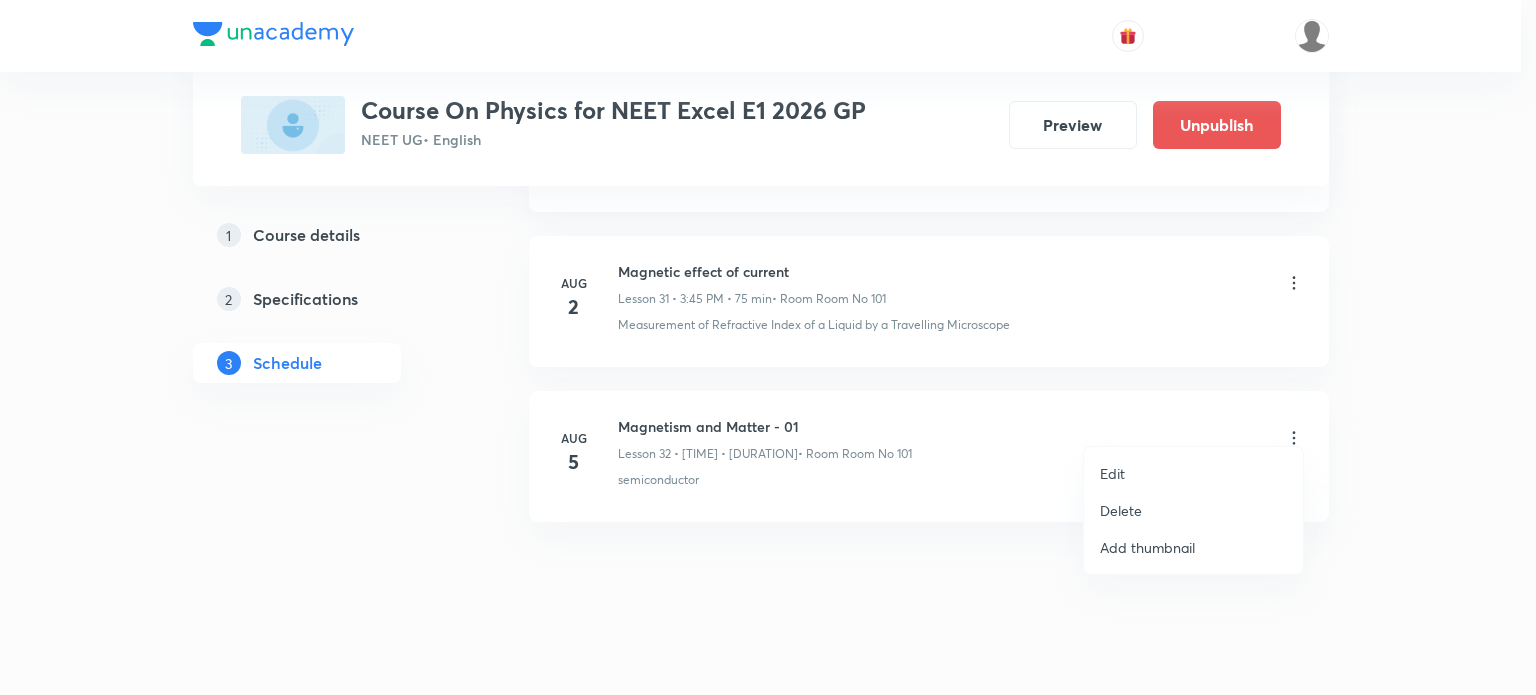 click on "Delete" at bounding box center (1121, 510) 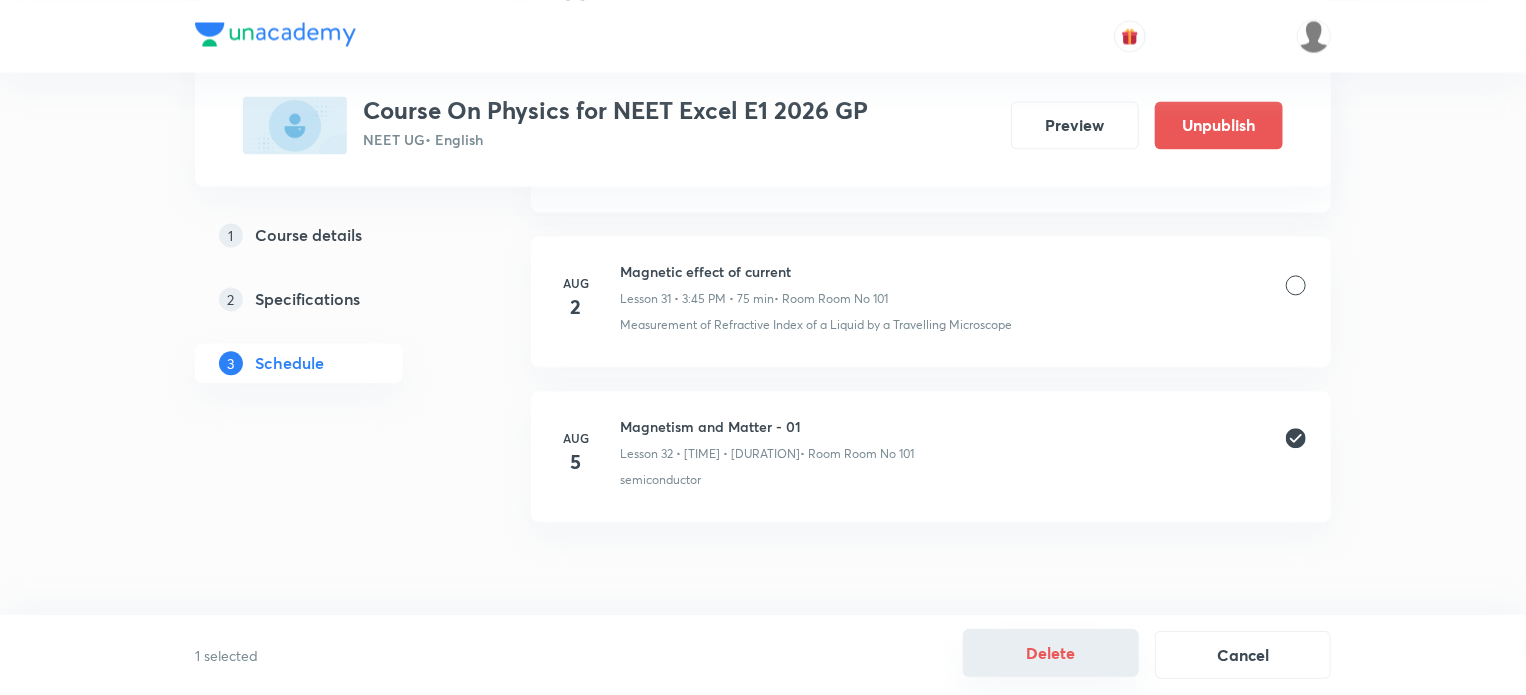 click on "Delete" at bounding box center [1051, 653] 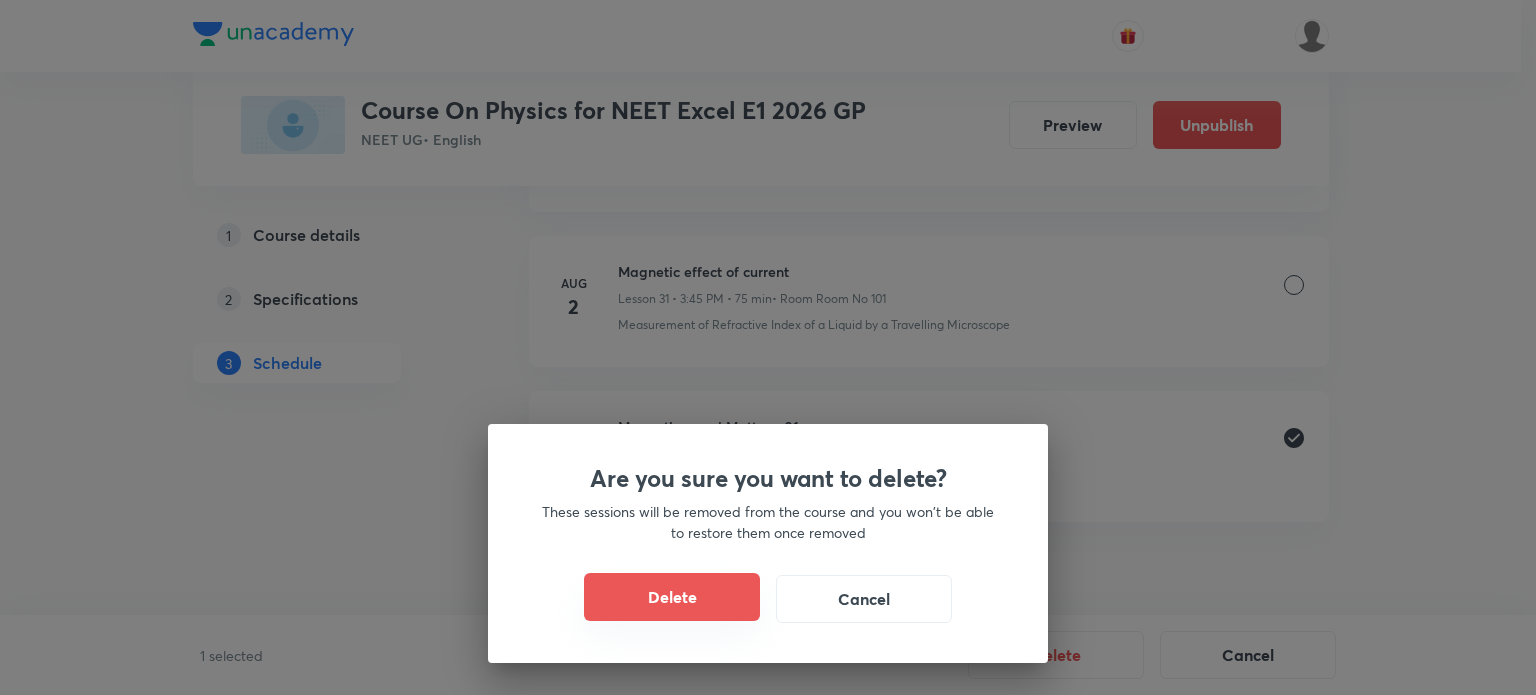 click on "Delete" at bounding box center [672, 597] 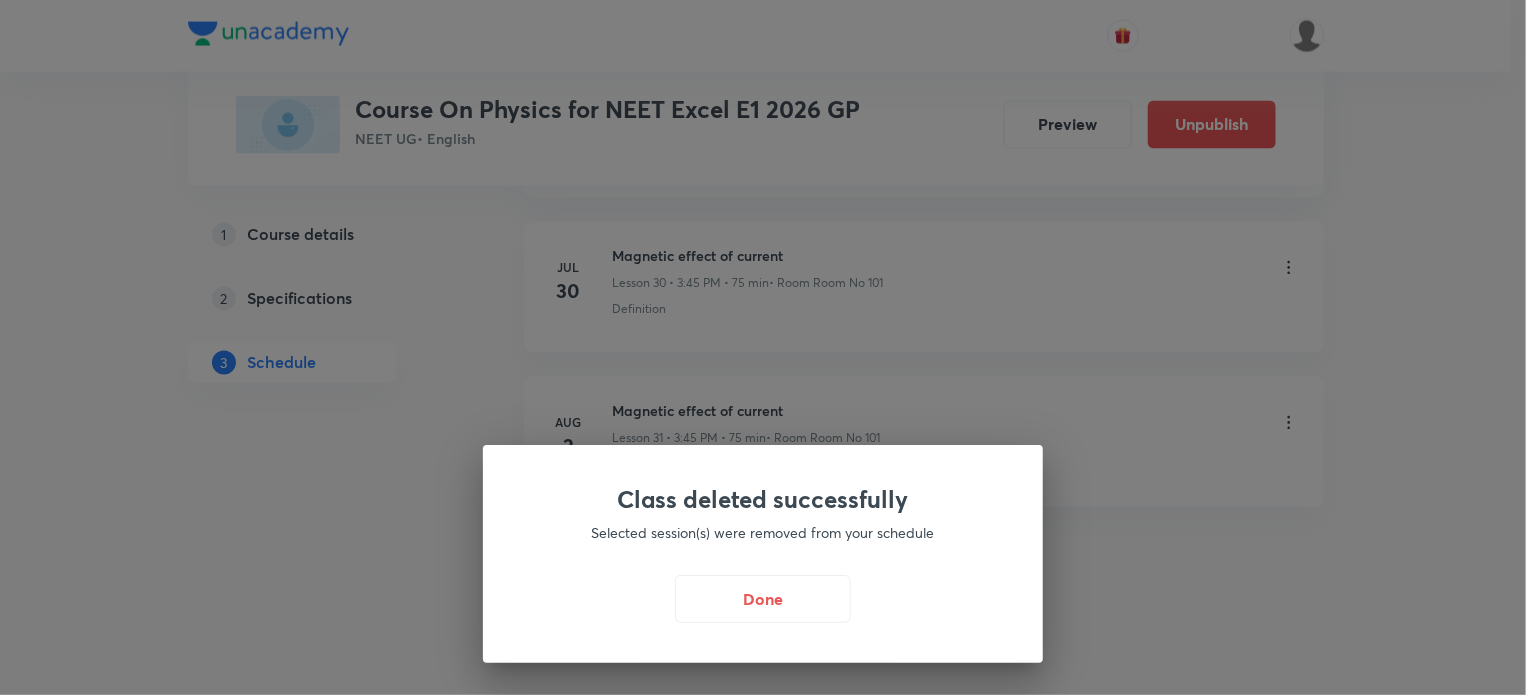 scroll, scrollTop: 5698, scrollLeft: 0, axis: vertical 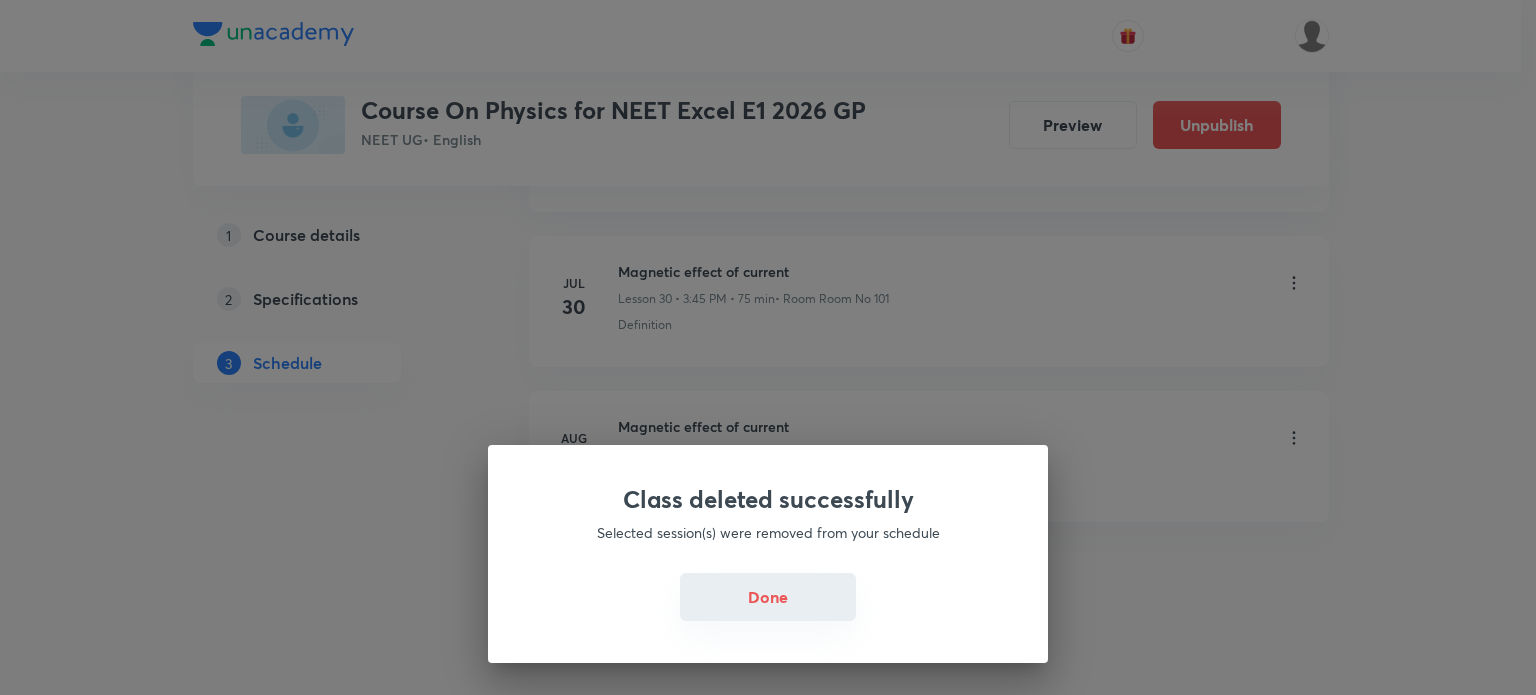 click on "Done" at bounding box center [768, 597] 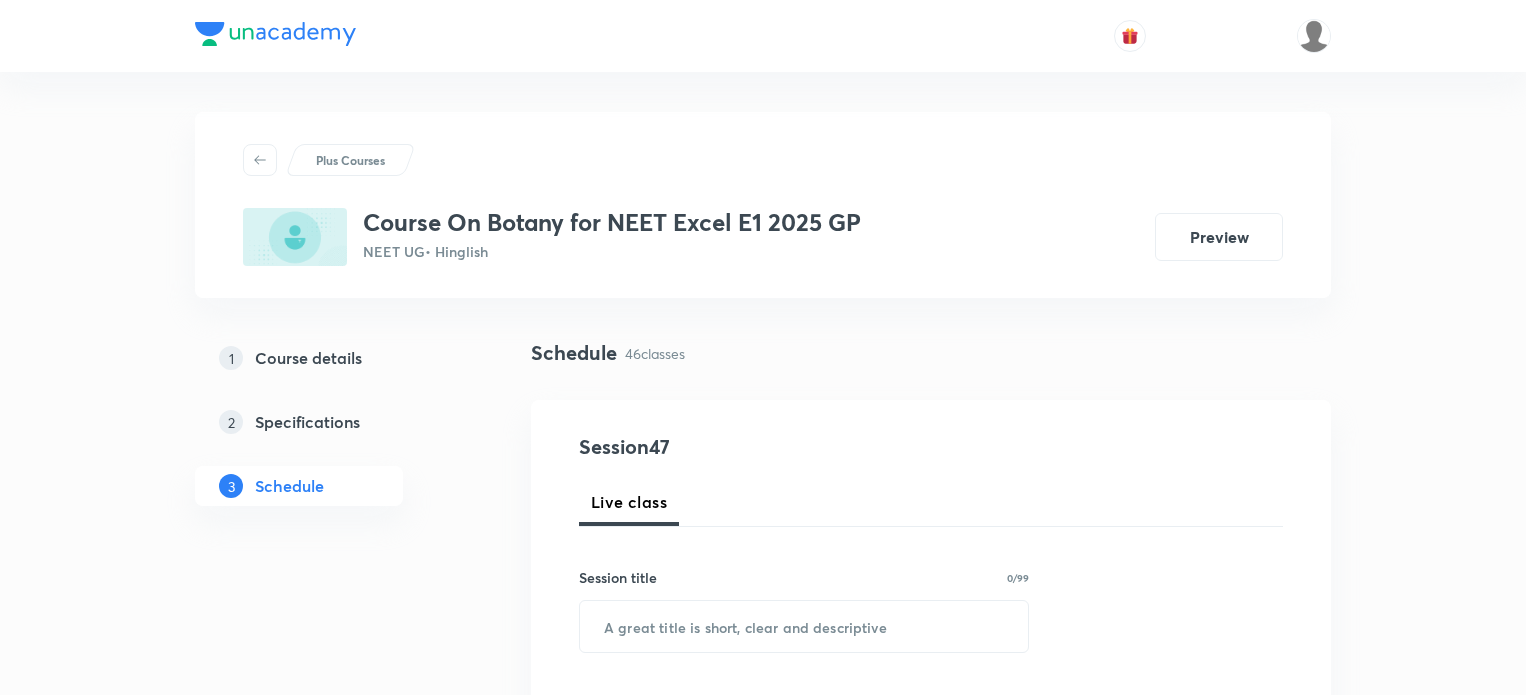scroll, scrollTop: 0, scrollLeft: 0, axis: both 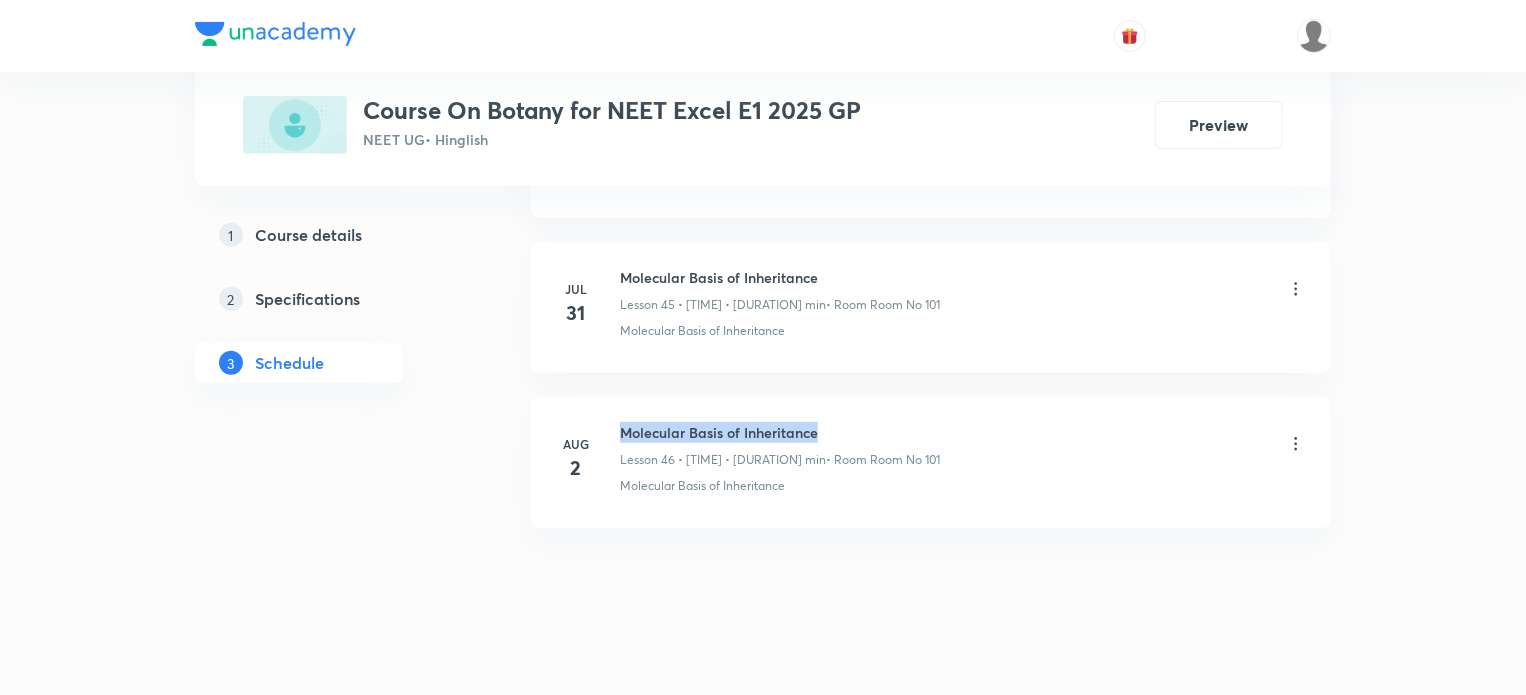 drag, startPoint x: 619, startPoint y: 409, endPoint x: 822, endPoint y: 403, distance: 203.08865 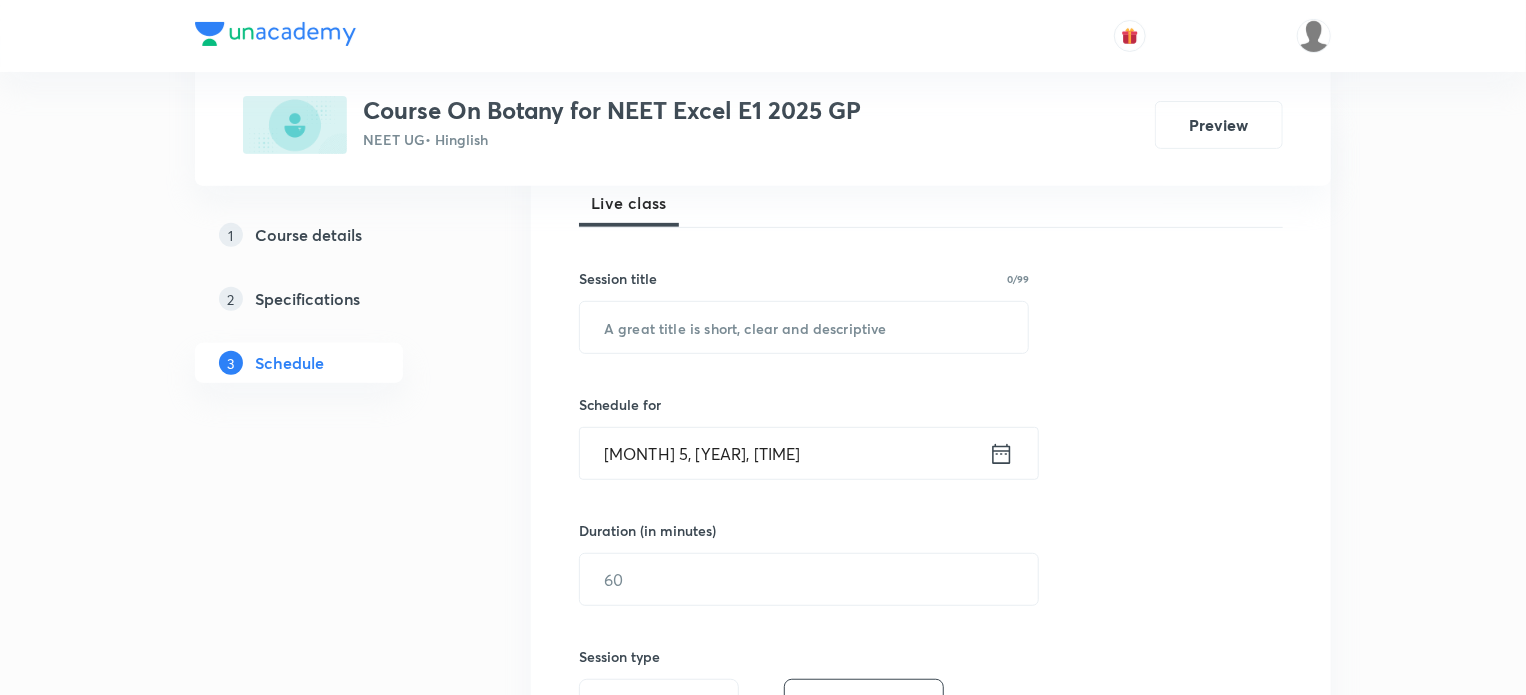 scroll, scrollTop: 300, scrollLeft: 0, axis: vertical 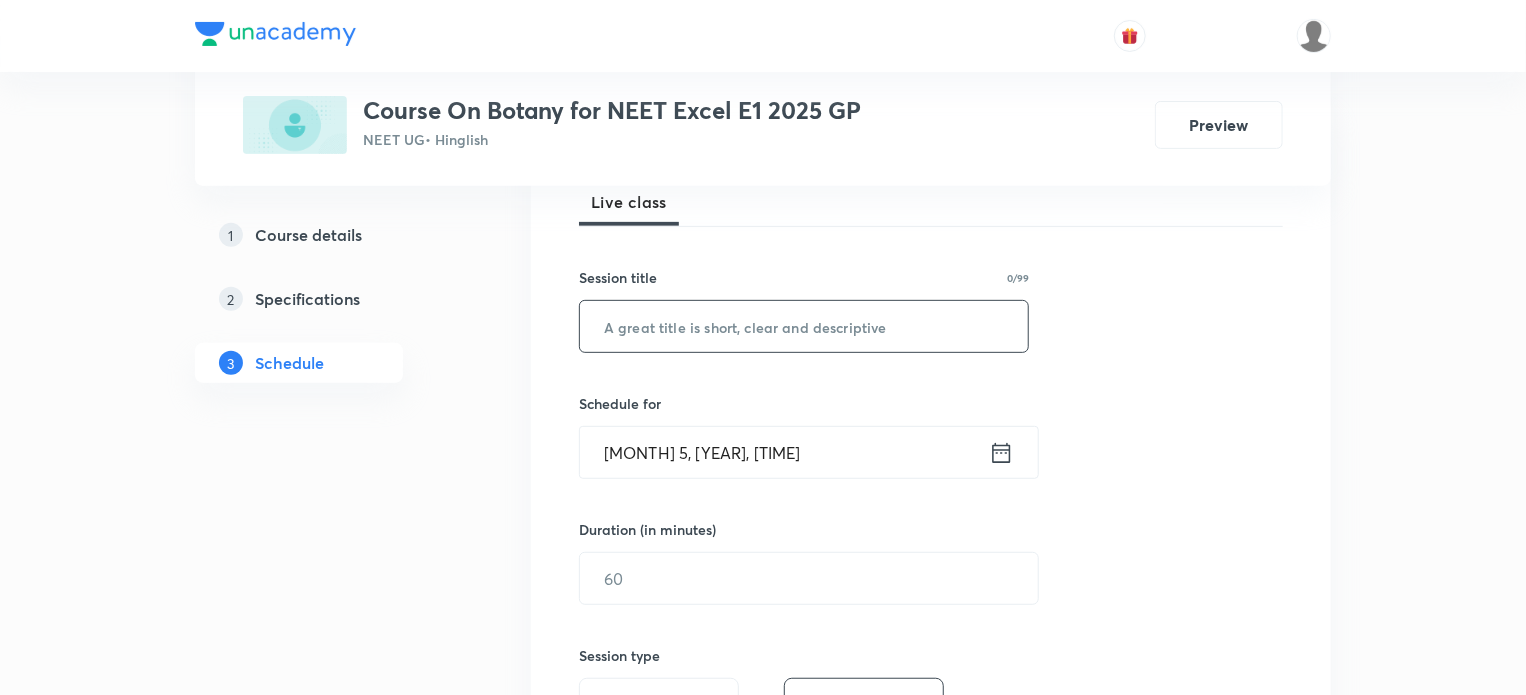 click at bounding box center [804, 326] 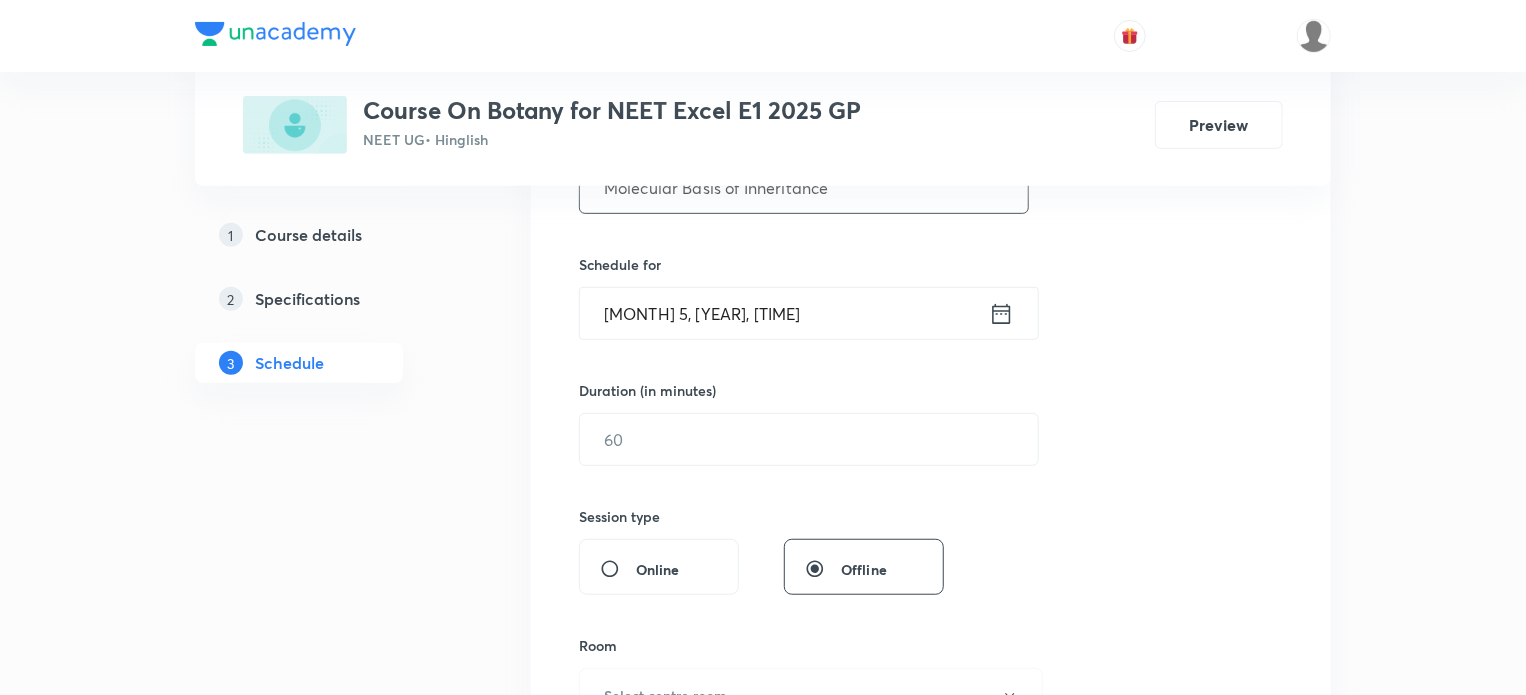 scroll, scrollTop: 453, scrollLeft: 0, axis: vertical 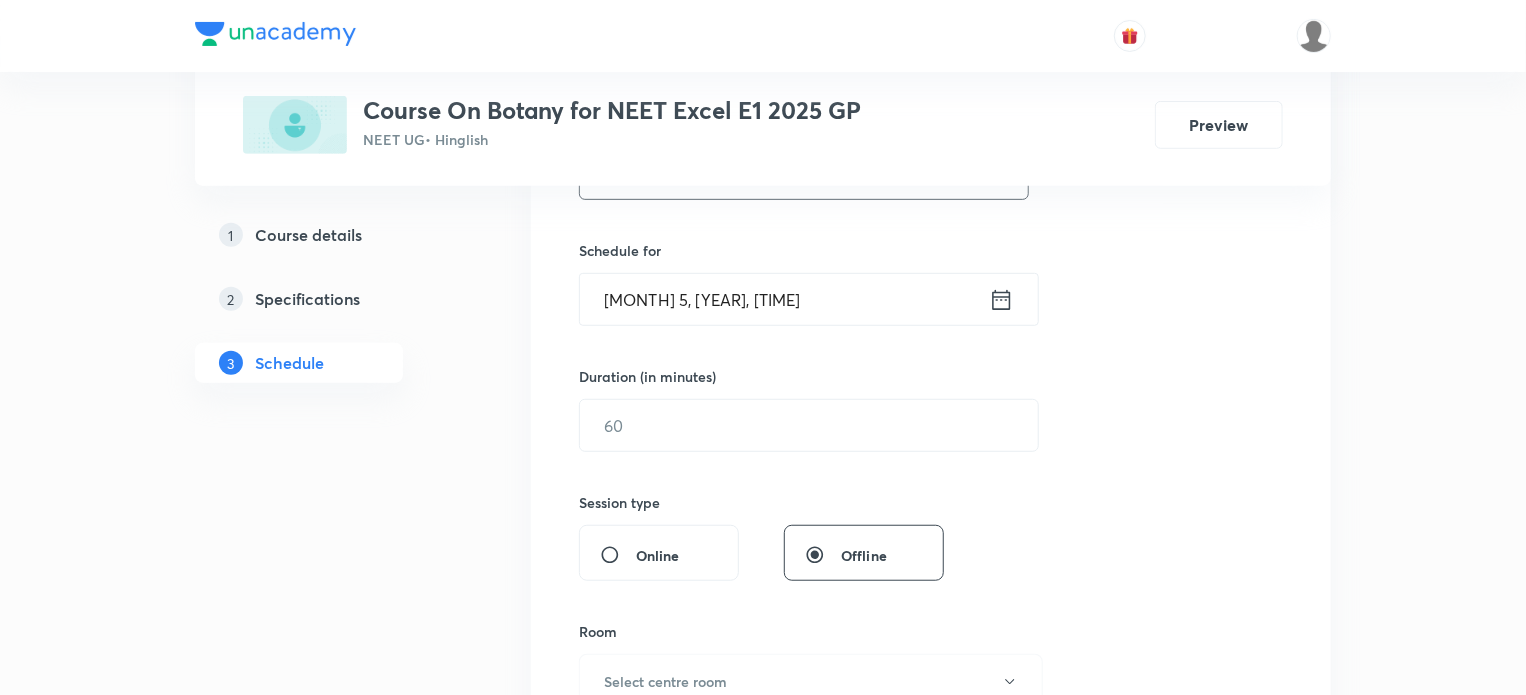 type on "Molecular Basis of Inheritance" 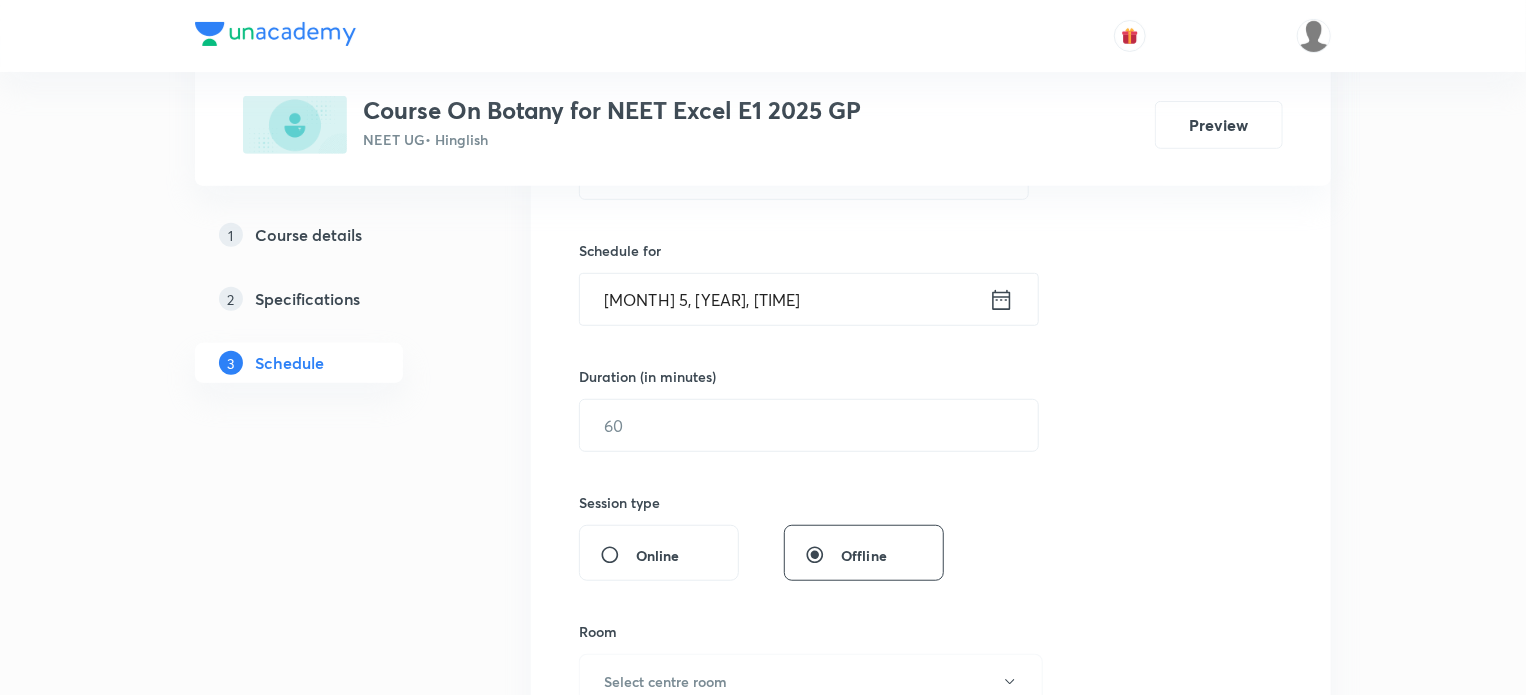 click 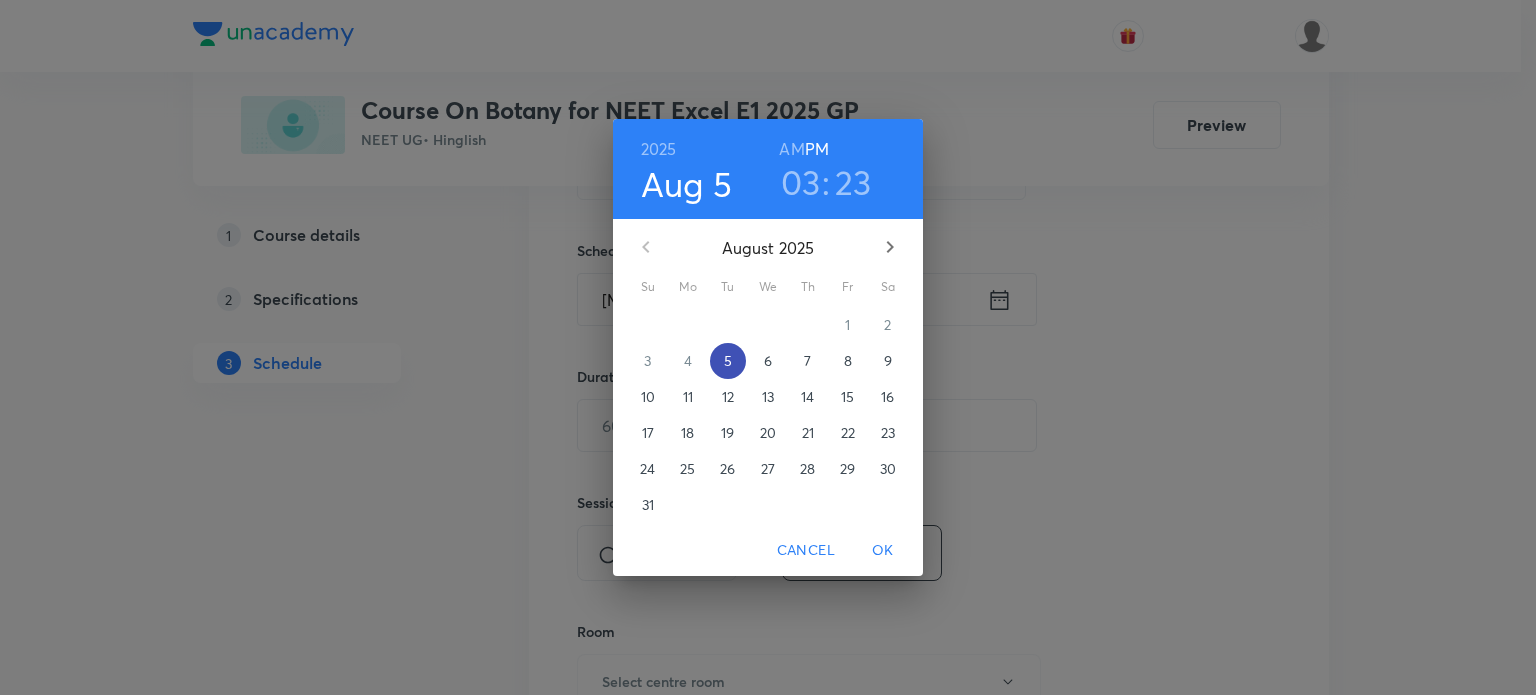 click on "5" at bounding box center (728, 361) 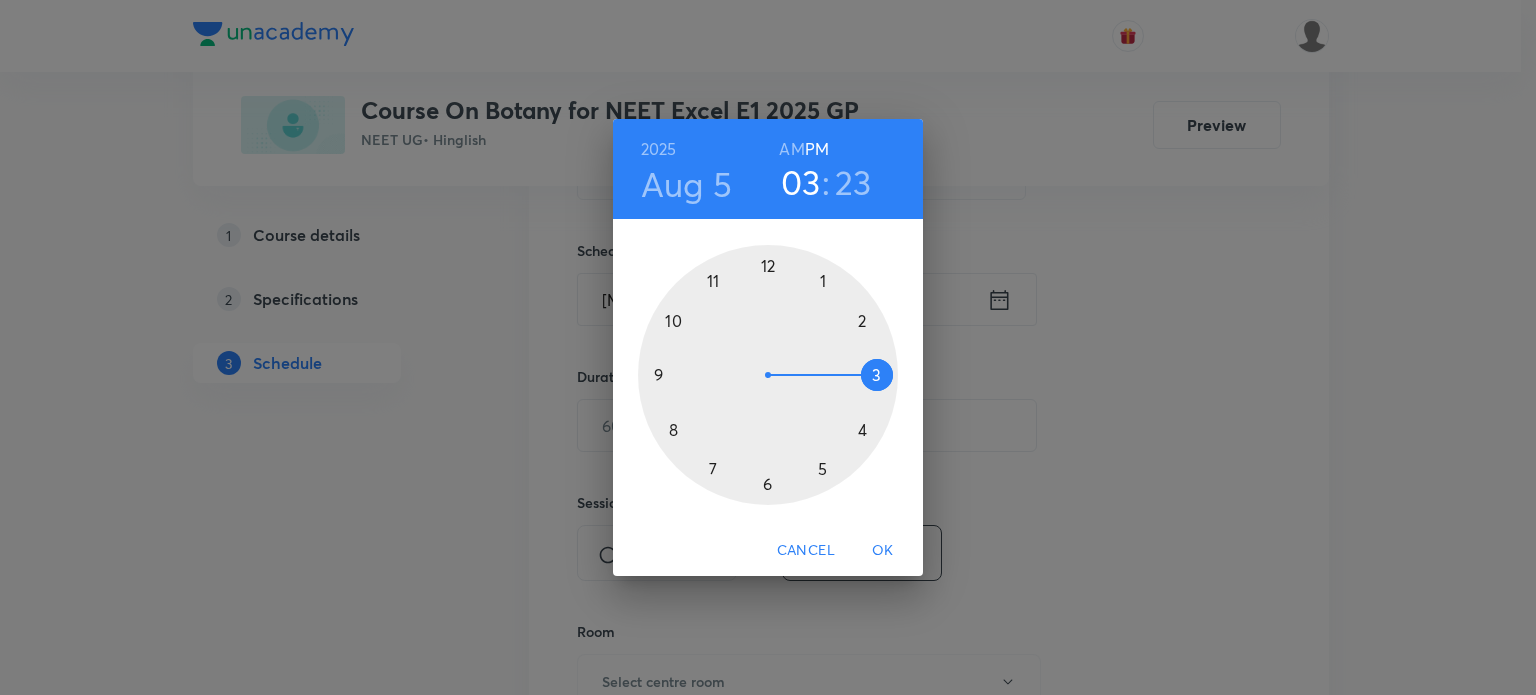 click at bounding box center [768, 375] 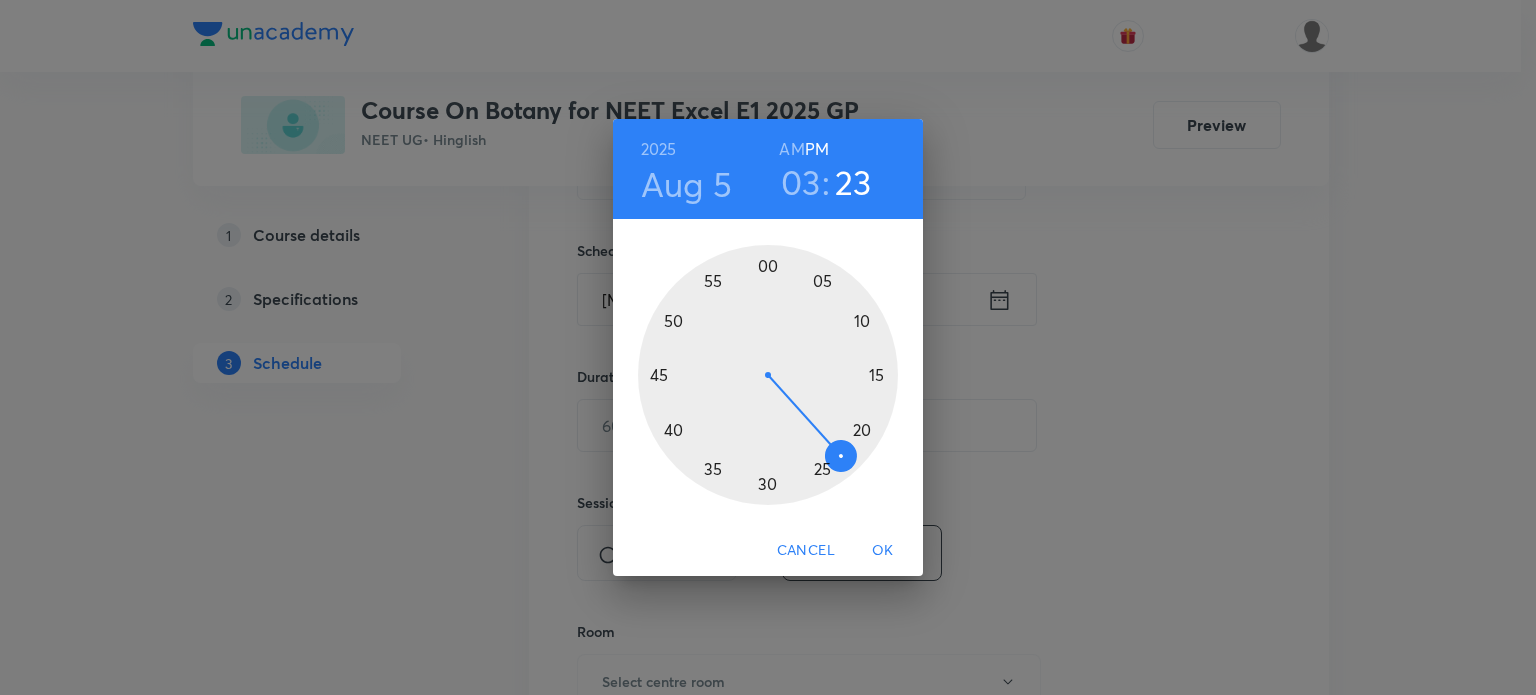 click at bounding box center (768, 375) 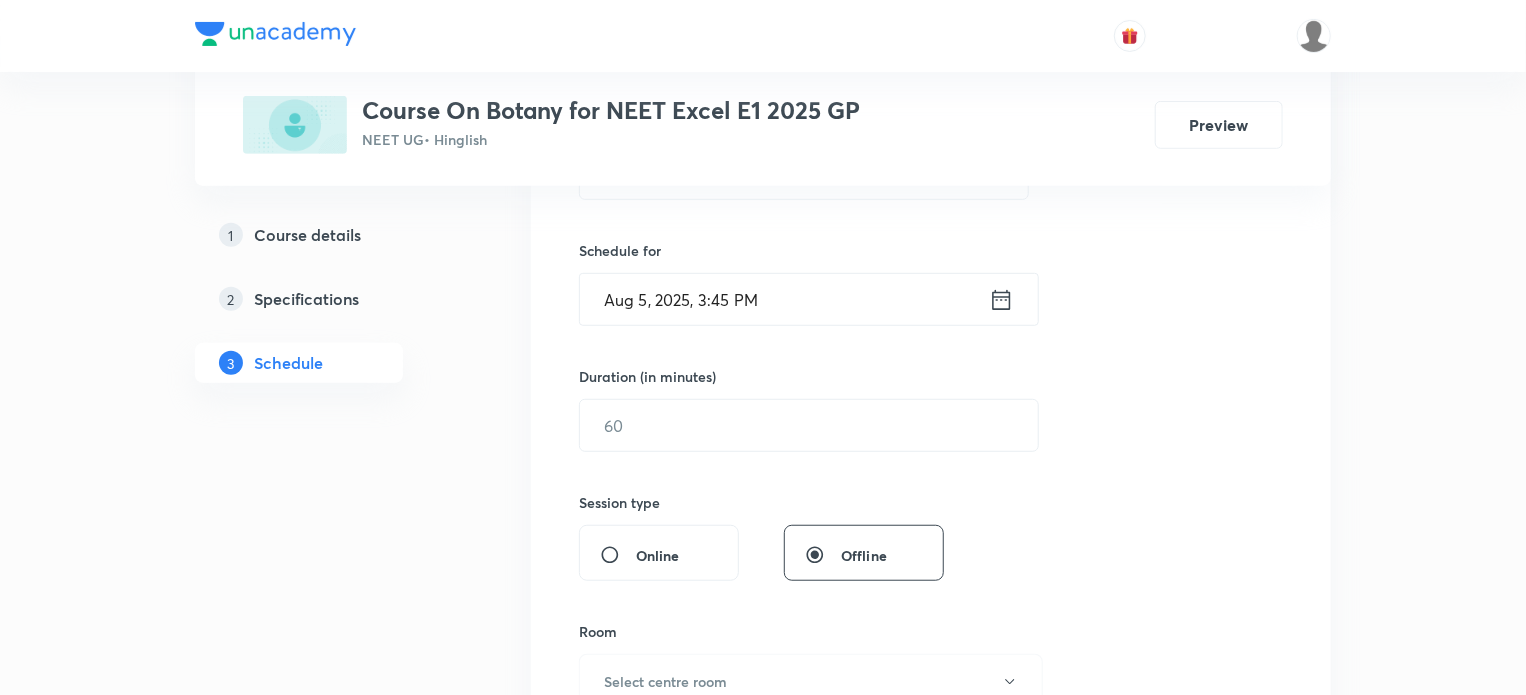 scroll, scrollTop: 629, scrollLeft: 0, axis: vertical 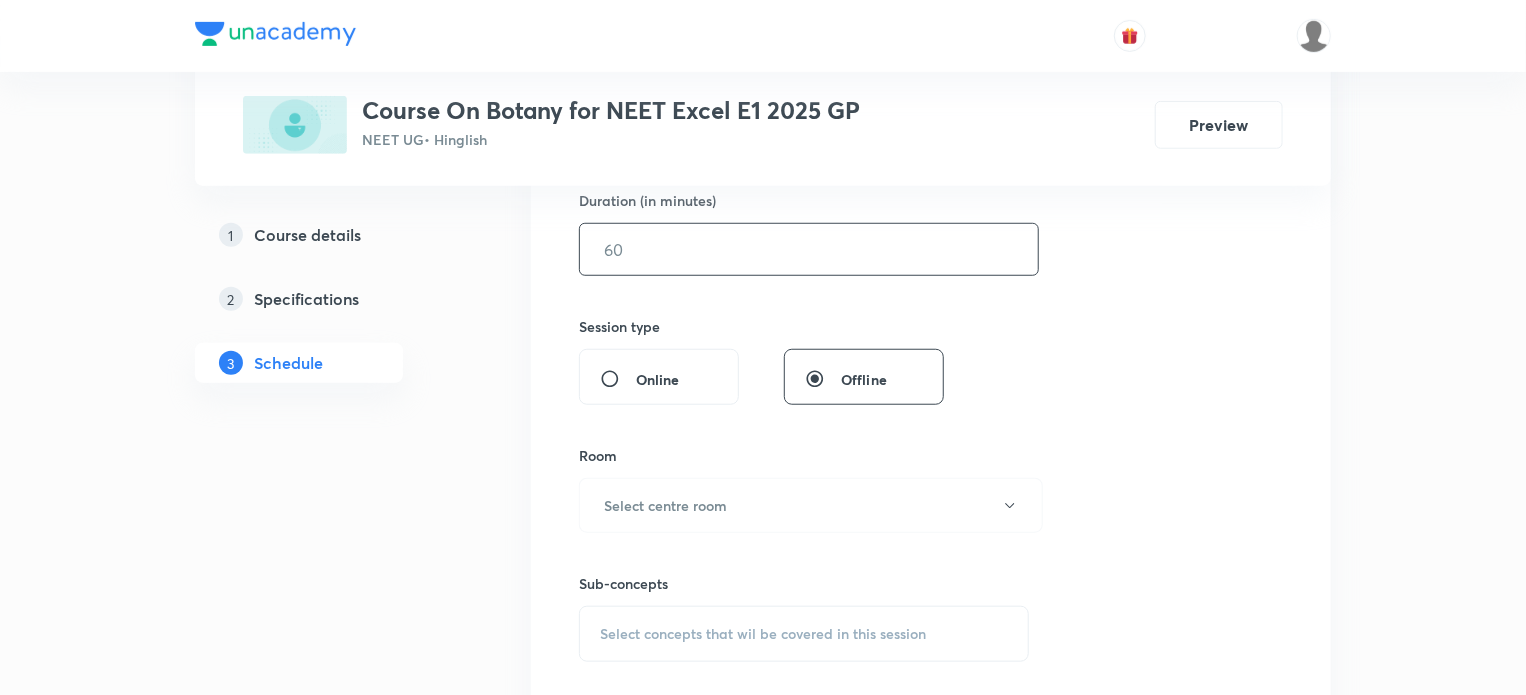 click at bounding box center (809, 249) 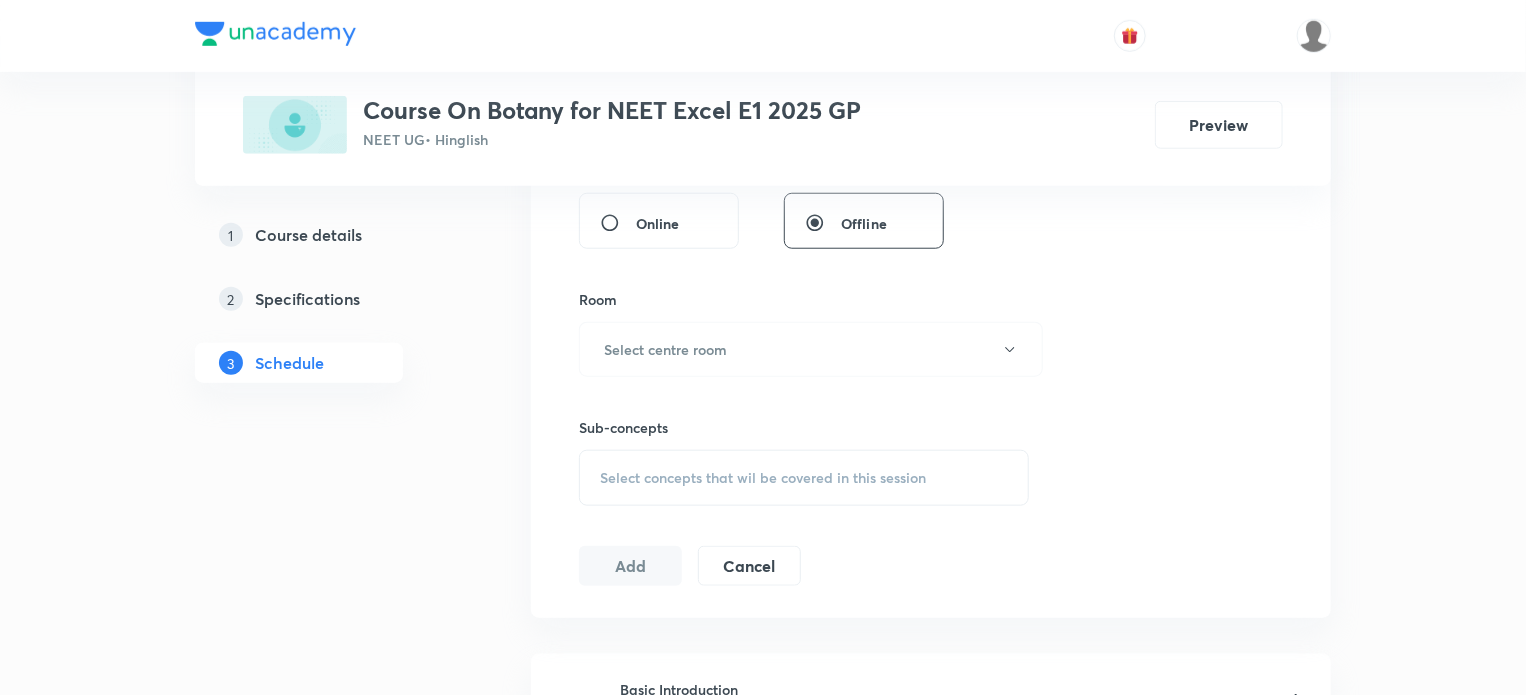scroll, scrollTop: 786, scrollLeft: 0, axis: vertical 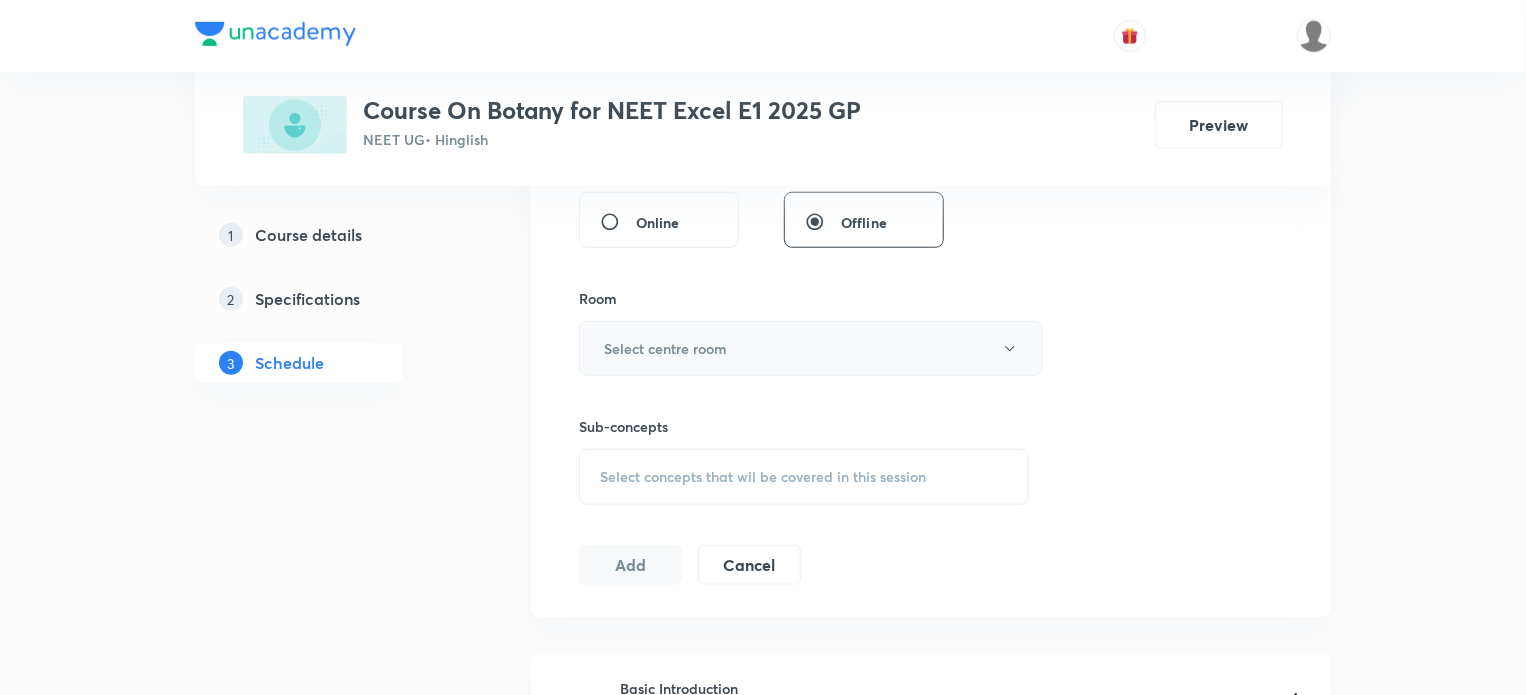 type on "75" 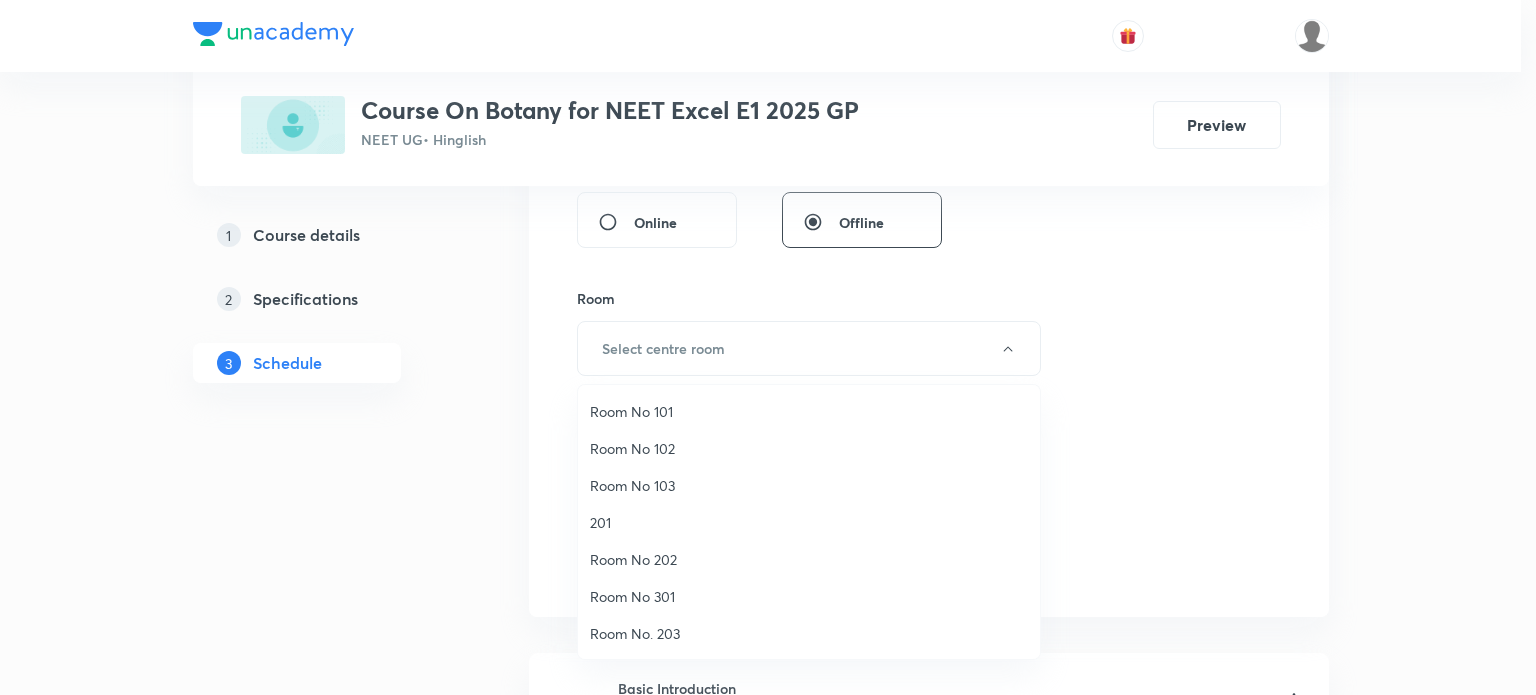 click on "Room No 101" at bounding box center (809, 411) 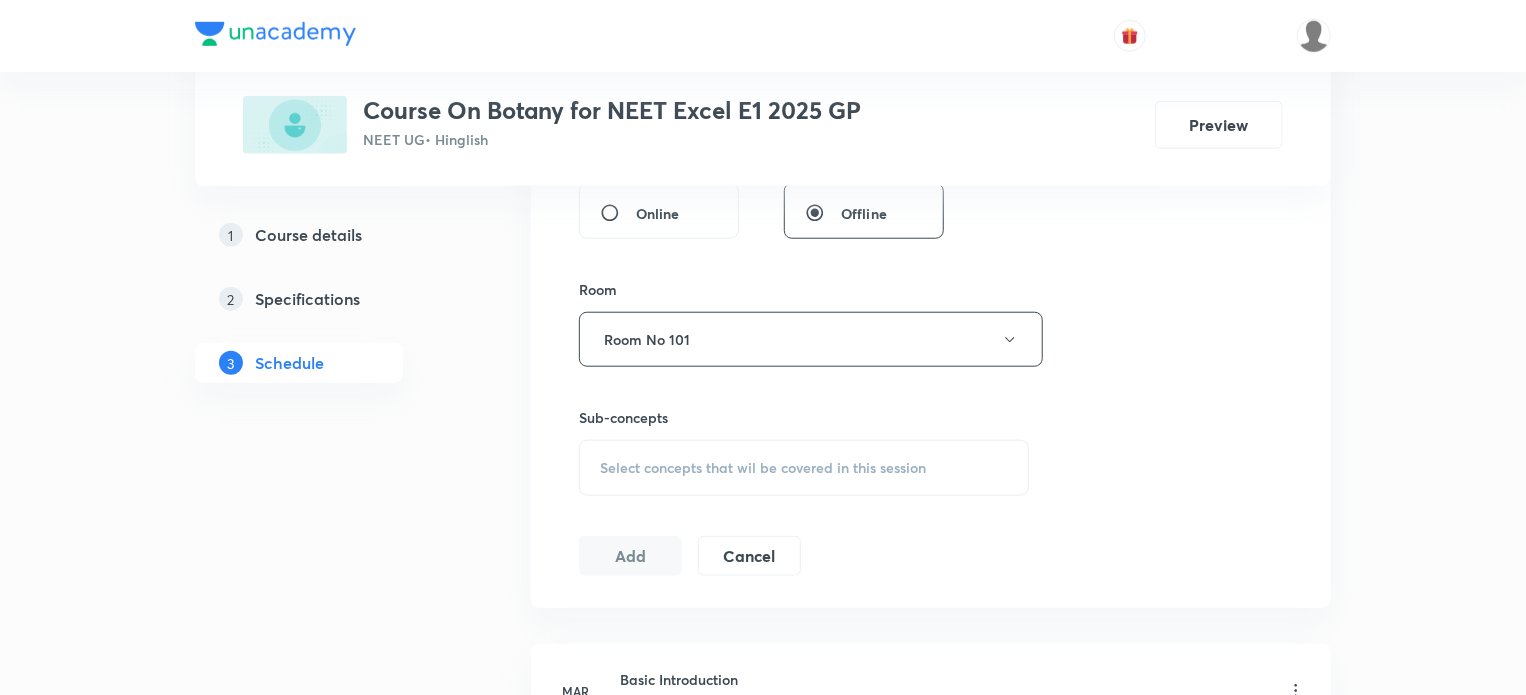 scroll, scrollTop: 843, scrollLeft: 0, axis: vertical 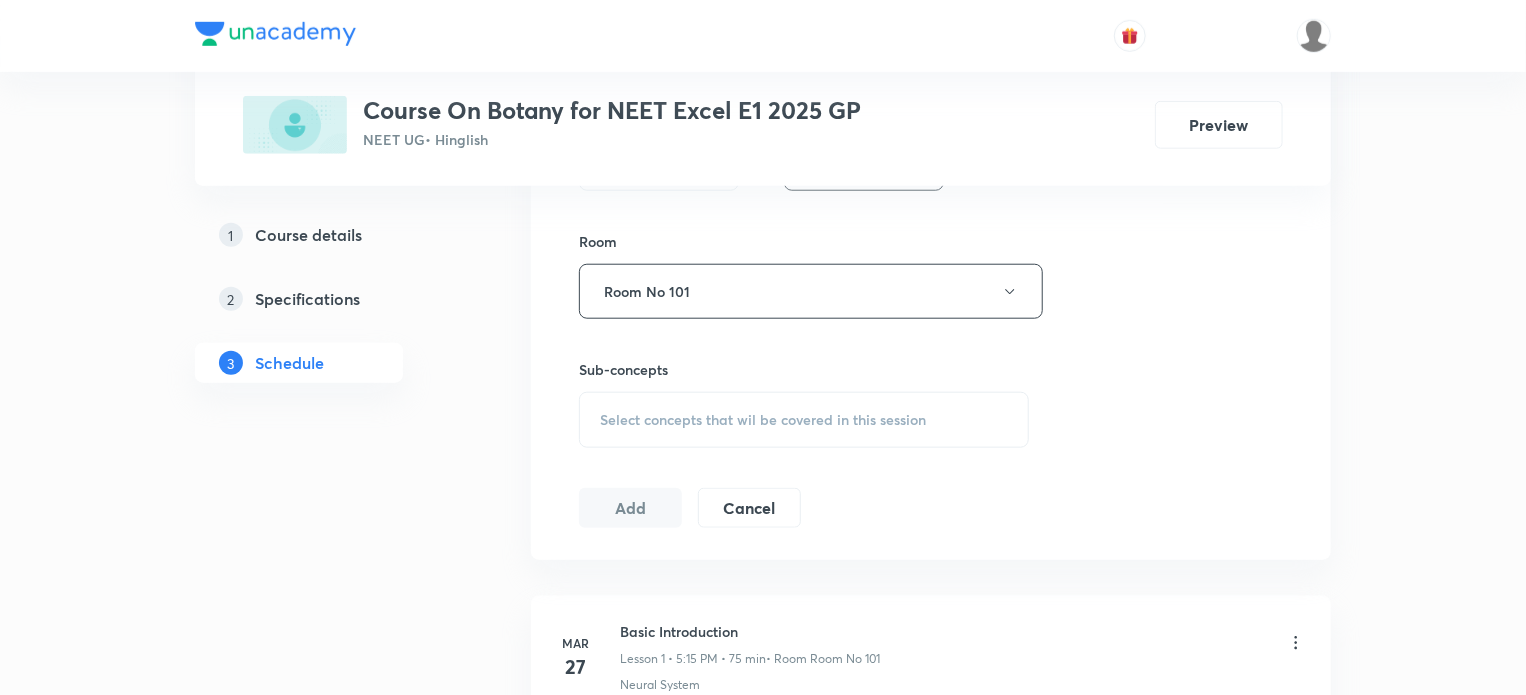 click on "Select concepts that wil be covered in this session" at bounding box center [804, 420] 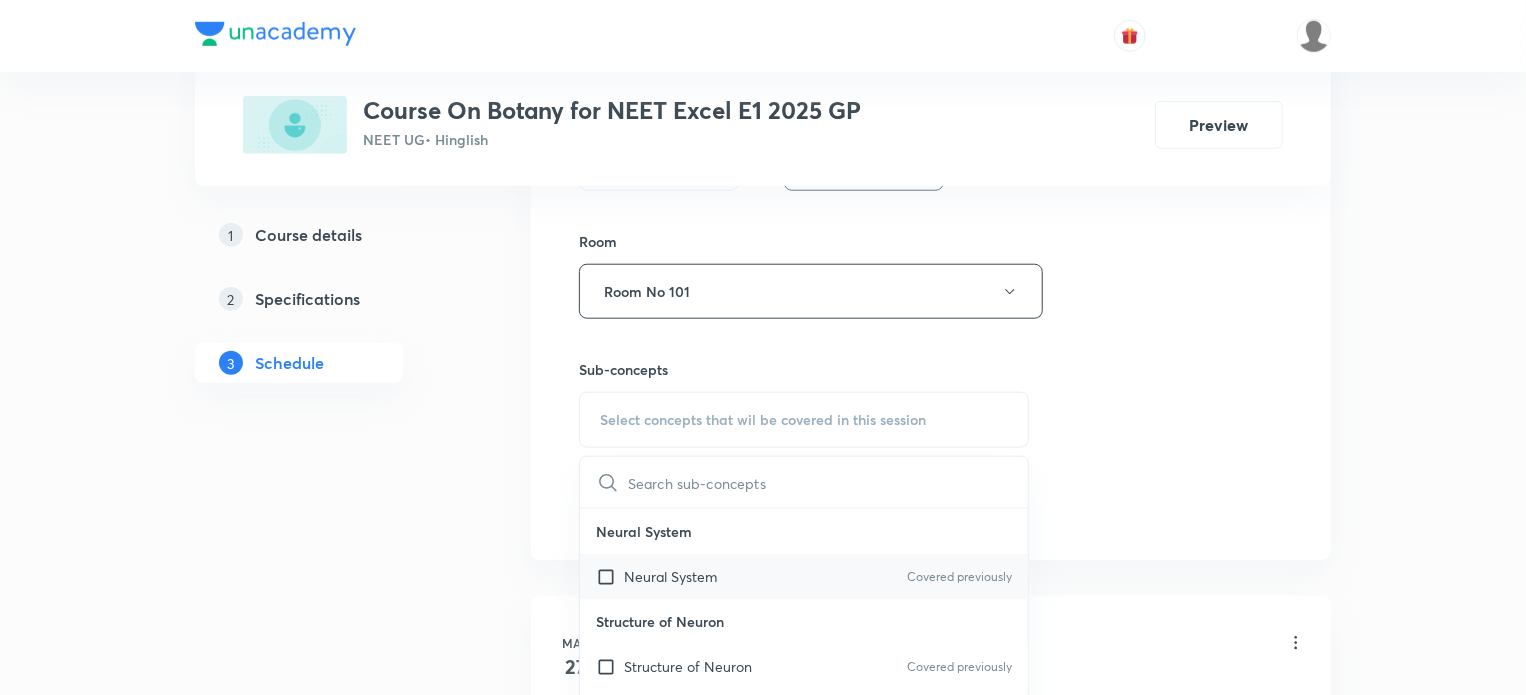 click on "Neural System" at bounding box center (670, 576) 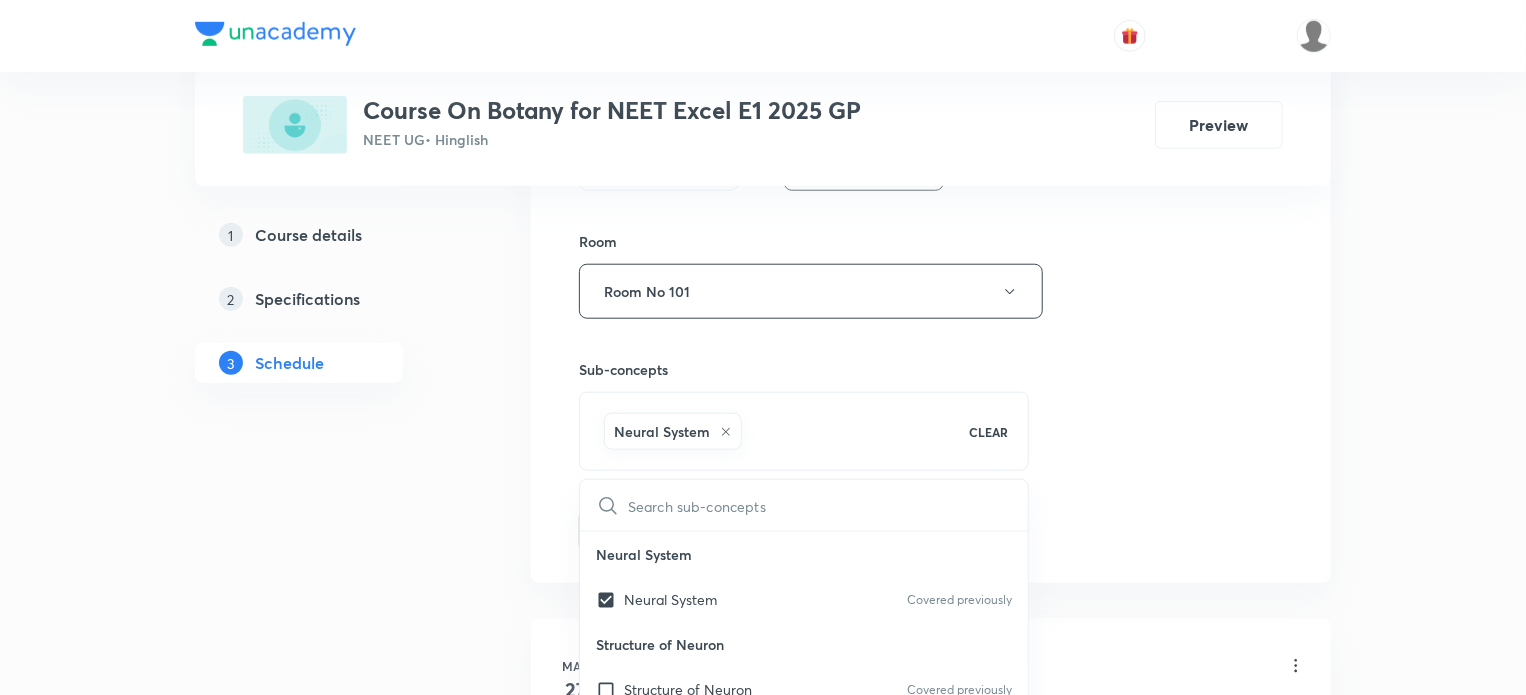 click on "Session  47 Live class Session title 30/99 Molecular Basis of Inheritance ​ Schedule for Aug 5, 2025, 3:45 PM ​ Duration (in minutes) 75 ​   Session type Online Offline Room Room No 101 Sub-concepts Neural System CLEAR ​ Neural System Neural System Covered previously Structure of Neuron Structure of Neuron Covered previously Myelinogenesis (Myelin Formation) Myelinogenesis (Myelin Formation) Types of Neurons Types of Neurons Generation and Conduction of Nerve Impulse Generation and Conduction of Nerve Impulse Saltatory Conduction Saltatory Conduction Transmission of Impulse at Synapse Transmission of Impulse at Synapse Central Neural System Central Neural System Human Brain Human Brain Spinal Cord Spinal Cord Reflex Actions Reflex Actions Autonomic Nervous System (ANS) Autonomic Nervous System (ANS) Human Skeleton Human Skeleton Structure of Typical Vertebrae Structure of Typical Vertebrae Cervical Vertebrae Cervical Vertebrae Thoracic Vertebrae Thoracic Vertebrae Sternum Sternum Radius and Ulna Tibia" at bounding box center (931, 70) 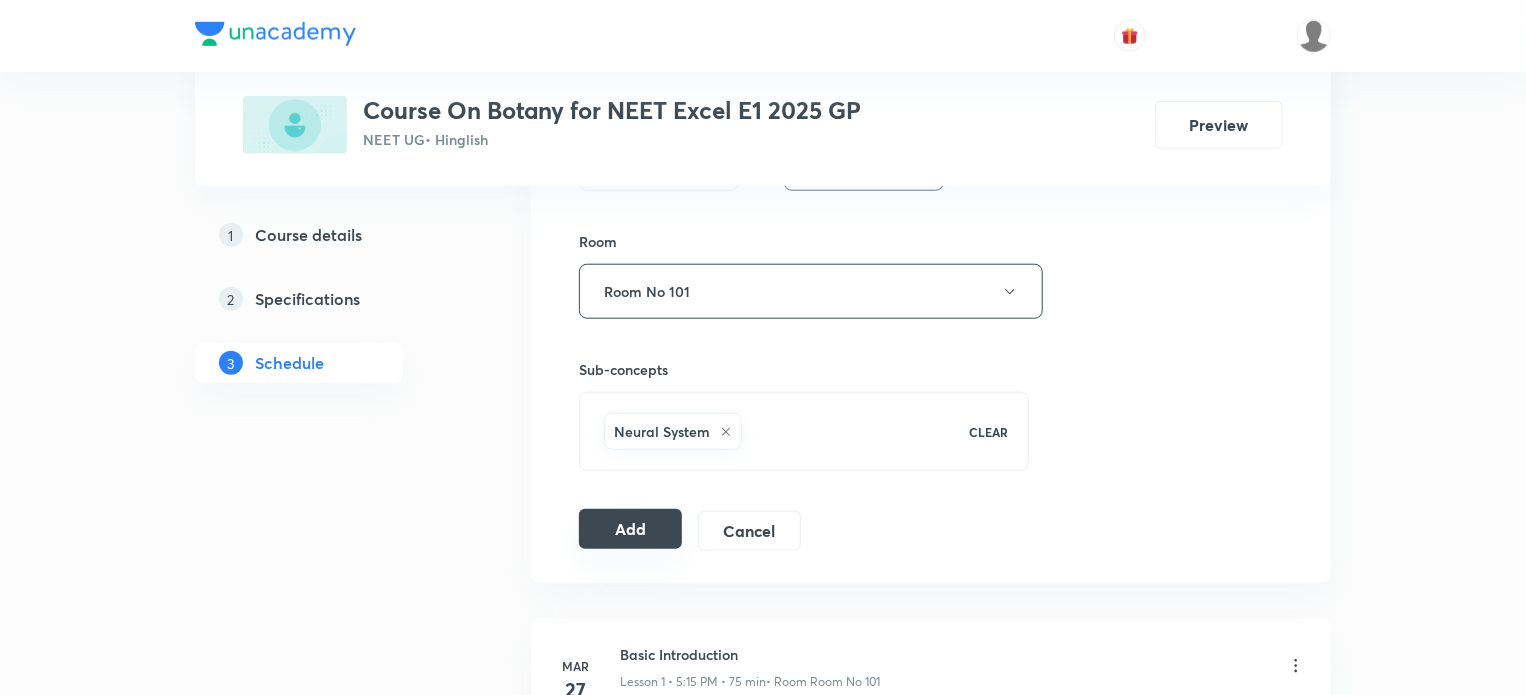 click on "Add" at bounding box center (630, 529) 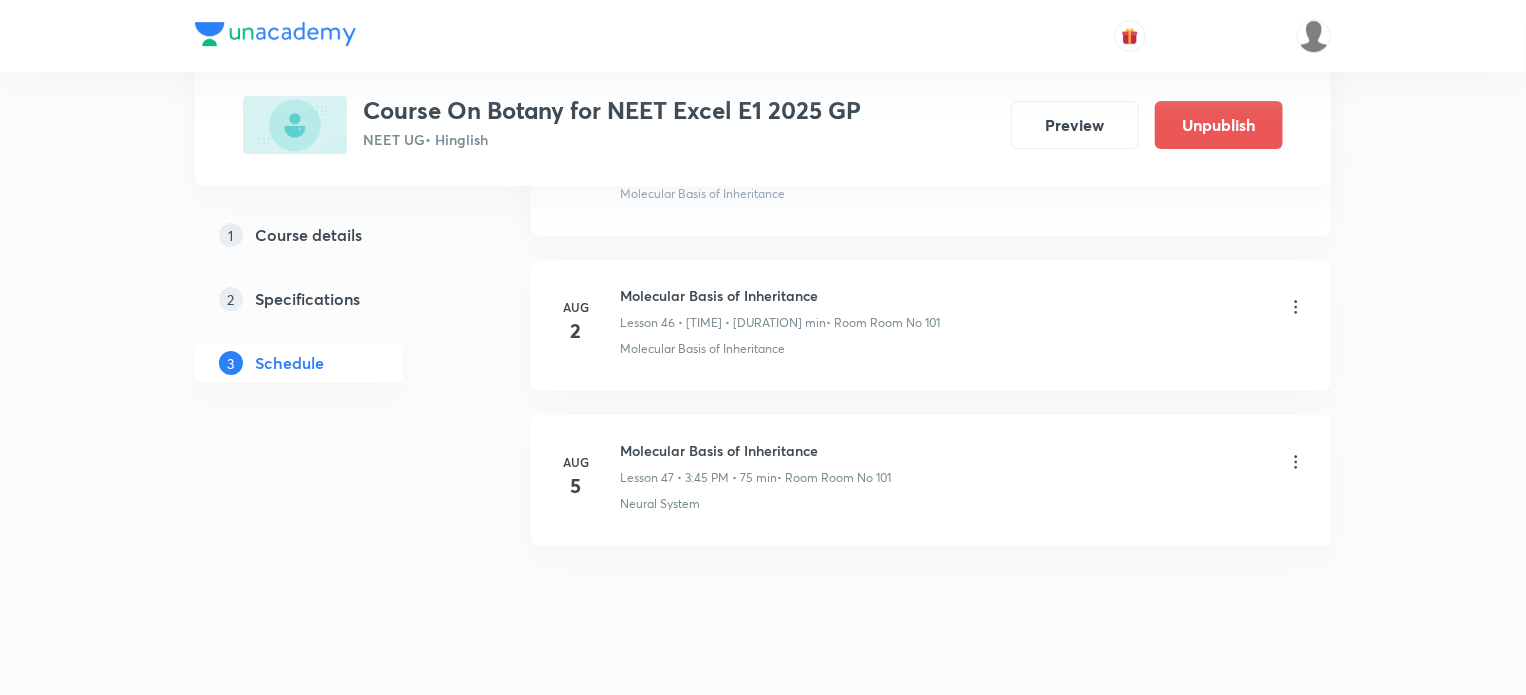 scroll, scrollTop: 7255, scrollLeft: 0, axis: vertical 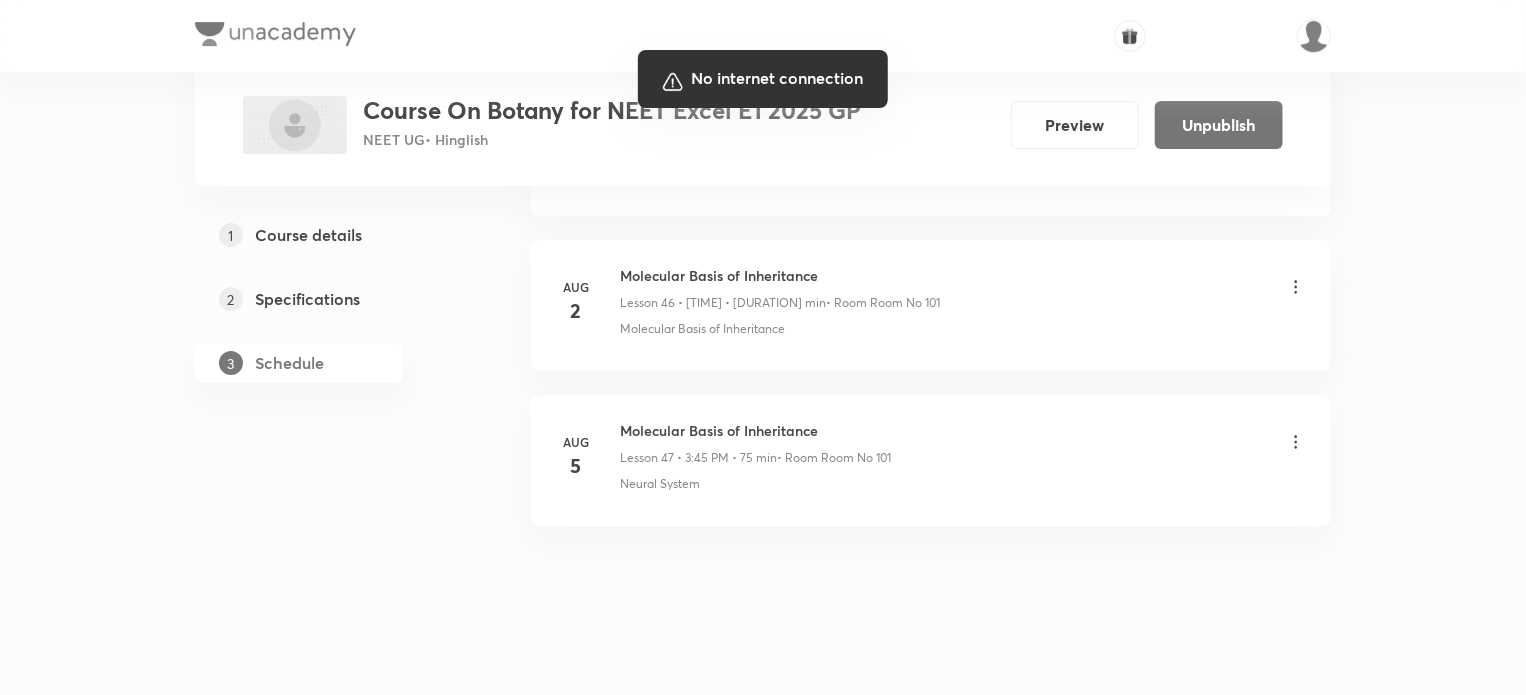click at bounding box center (763, 347) 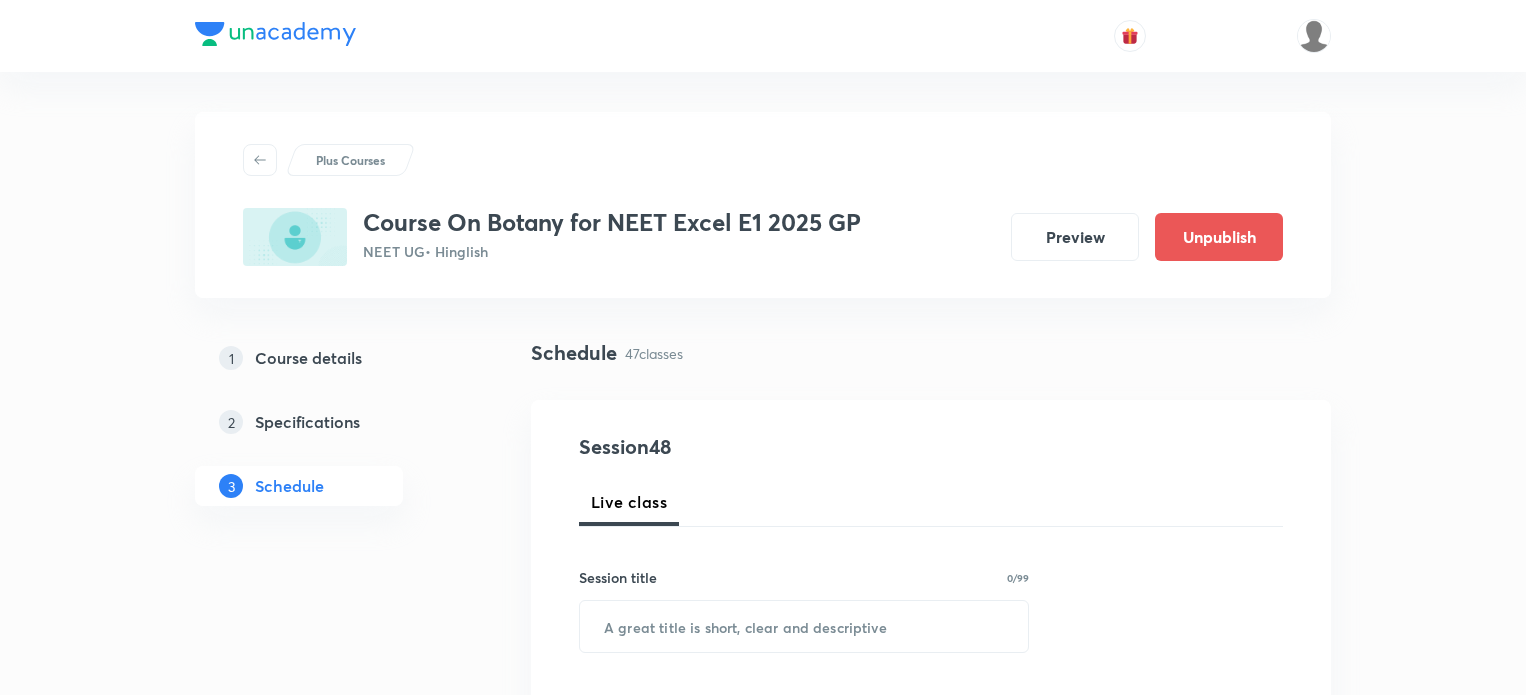 scroll, scrollTop: 7255, scrollLeft: 0, axis: vertical 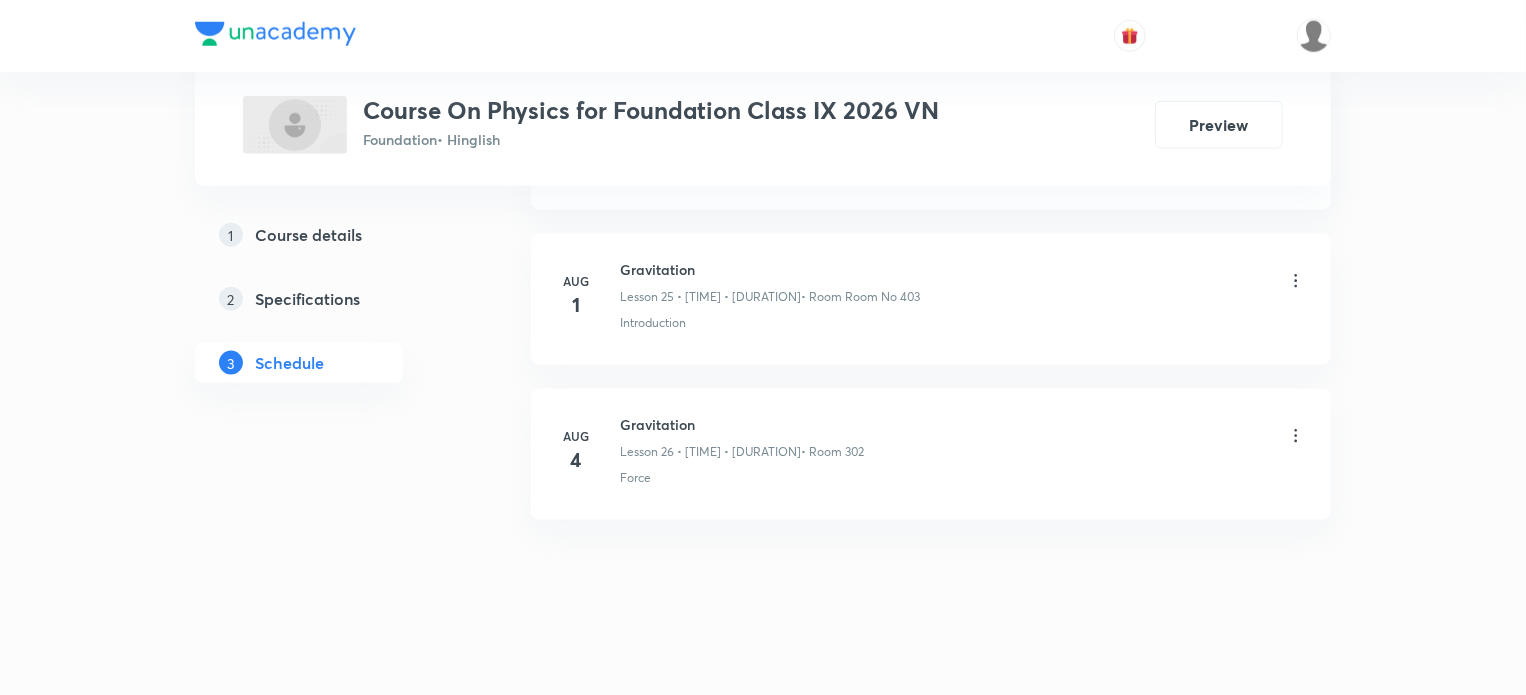 click on "Gravitation" at bounding box center [742, 424] 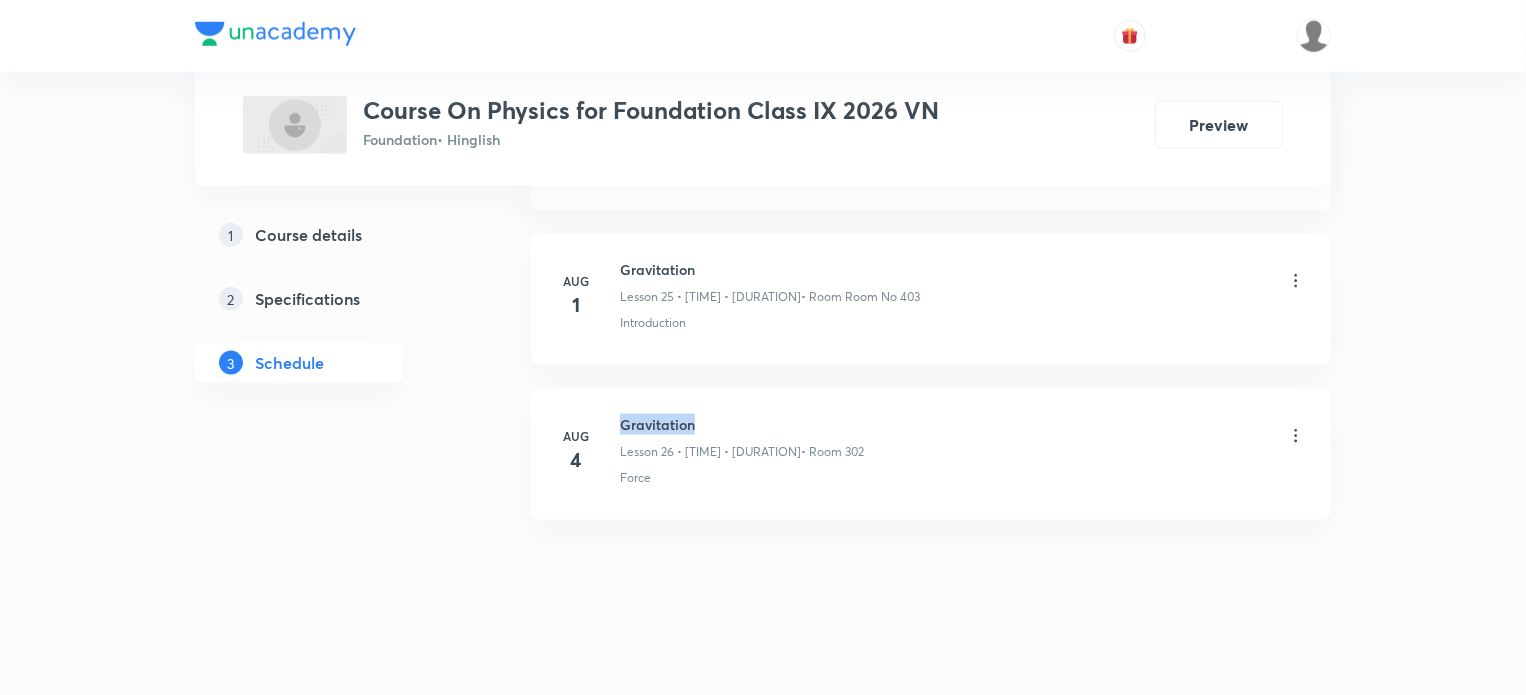 copy on "Gravitation" 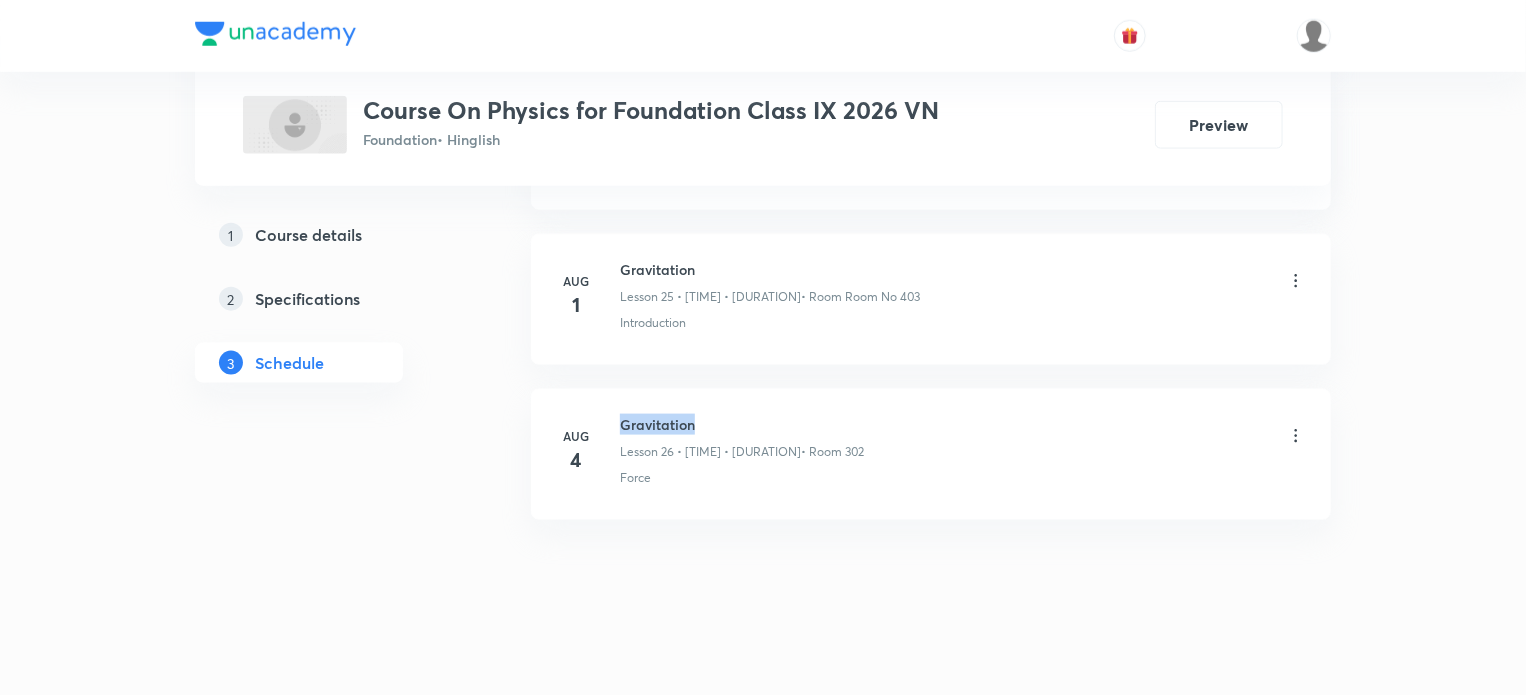 click on "Apr 4 Motion Lesson 1 • 5:00 PM • 60 min  • Room Room No 403 Introduction Apr 7 Motion Lesson 2 • 6:40 PM • 35 min  • Room Room No 403 Introduction Apr 9 Motion Lesson 3 • 6:30 PM • 45 min  • Room Room No 403 Introduction Apr 11 Motion Lesson 4 • 6:30 PM • 45 min  • Room Room No 403 Introduction Apr 14 Motion Lesson 5 • 6:30 PM • 45 min  • Room Room No 403 Introduction Apr 16 Motion Lesson 6 • 6:30 PM • 45 min  • Room Room No 403 Introduction Apr 21 Motion Lesson 7 • 6:35 PM • 40 min  • Room Room No 403 Introduction Apr 23 Motion Lesson 8 • 5:35 PM • 45 min  • Room Room No 403 Introduction Apr 25 Motion Lesson 9 • 6:30 PM • 45 min  • Room Room No 403 Introduction Apr 28 Motion Lesson 10 • 6:30 PM • 45 min  • Room Room No 403 Introduction May 5 Motion Lesson 11 • 6:30 PM • 45 min  • Room Room No 403 Introduction May 9 Force and laws of motion lec -2 Lesson 12 • 5:35 PM • 45 min  • Room Room No 403 Introduction May 12 May 16 May" at bounding box center (931, -1483) 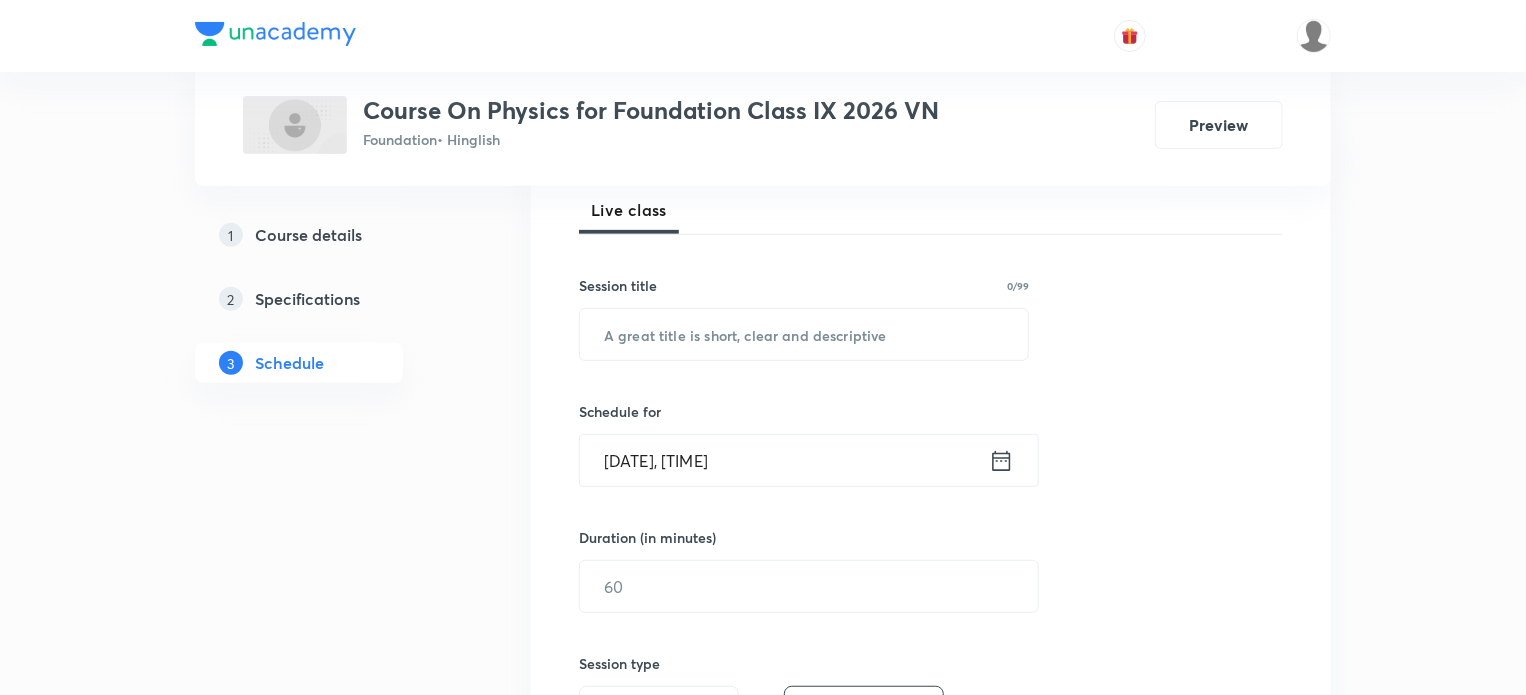 scroll, scrollTop: 350, scrollLeft: 0, axis: vertical 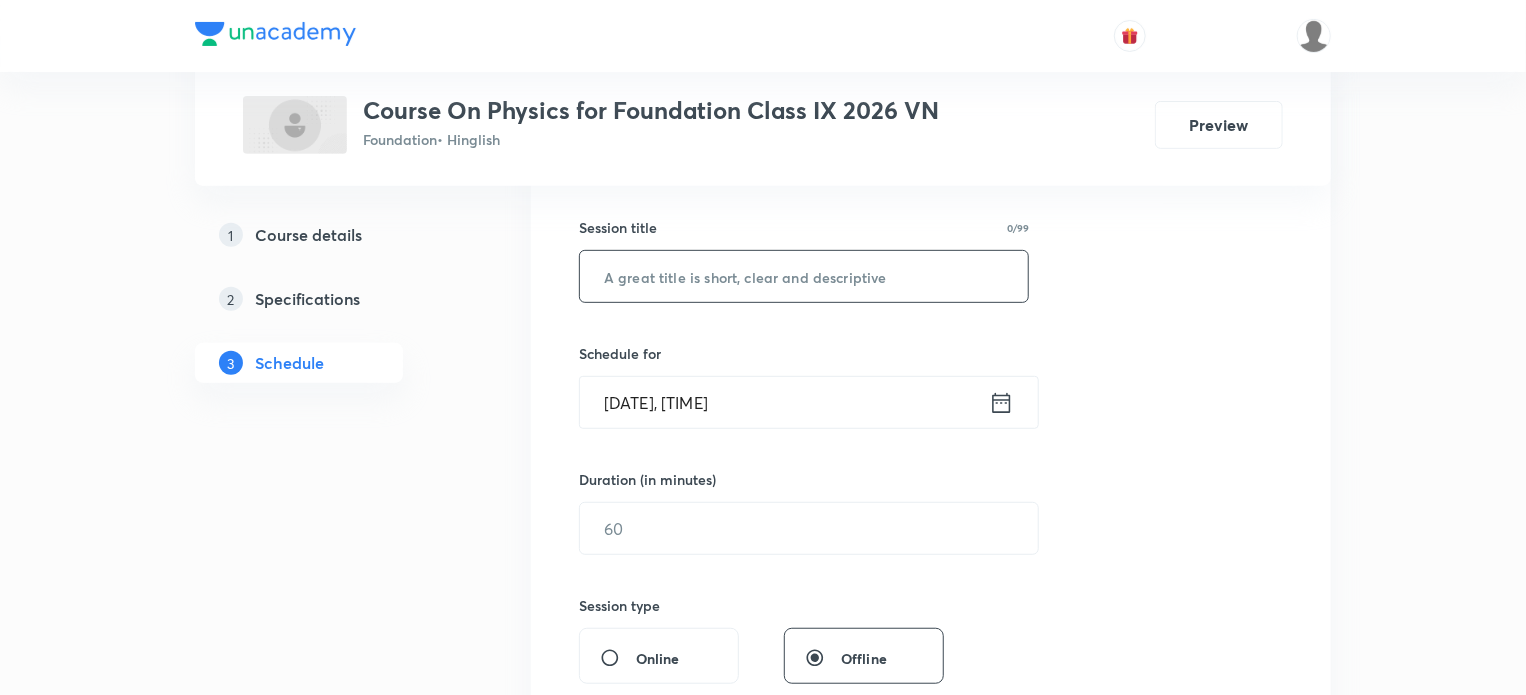 click at bounding box center (804, 276) 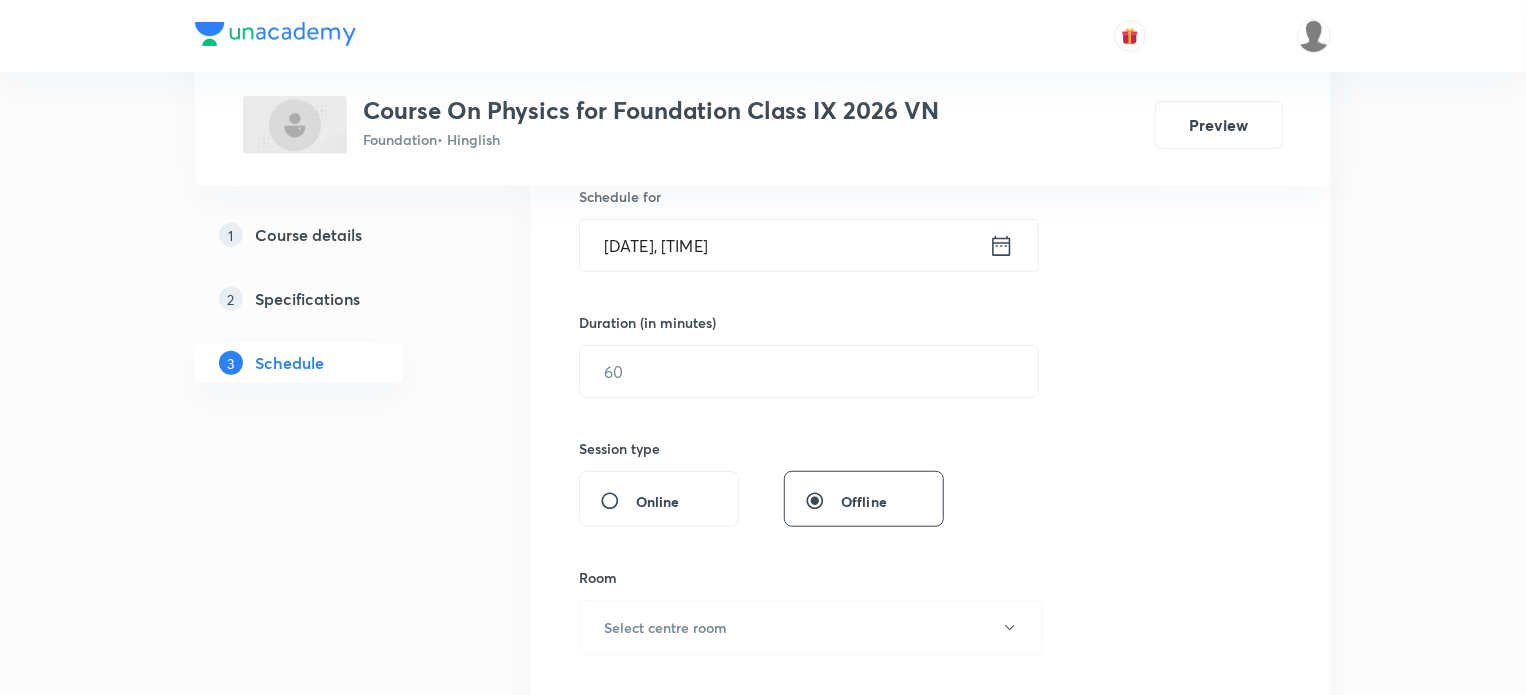 scroll, scrollTop: 510, scrollLeft: 0, axis: vertical 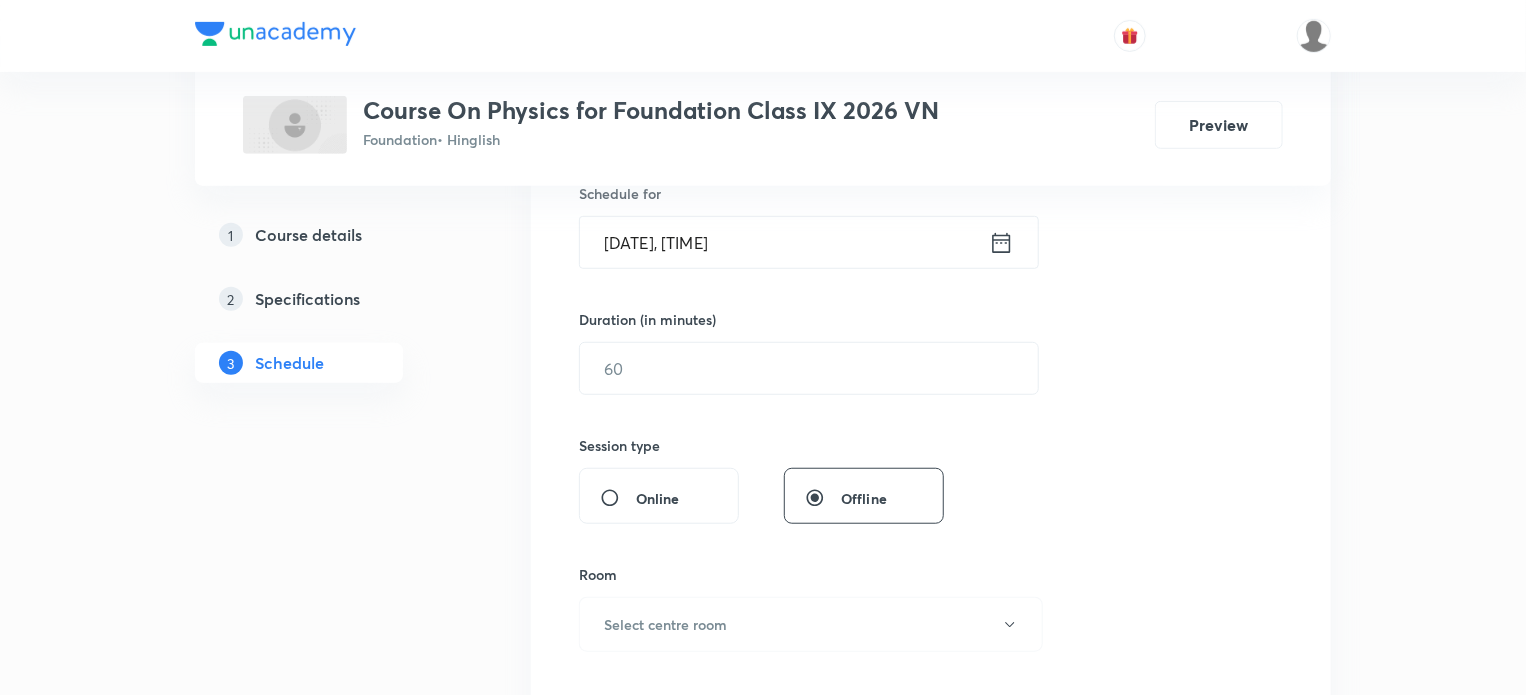 type on "Gravitation" 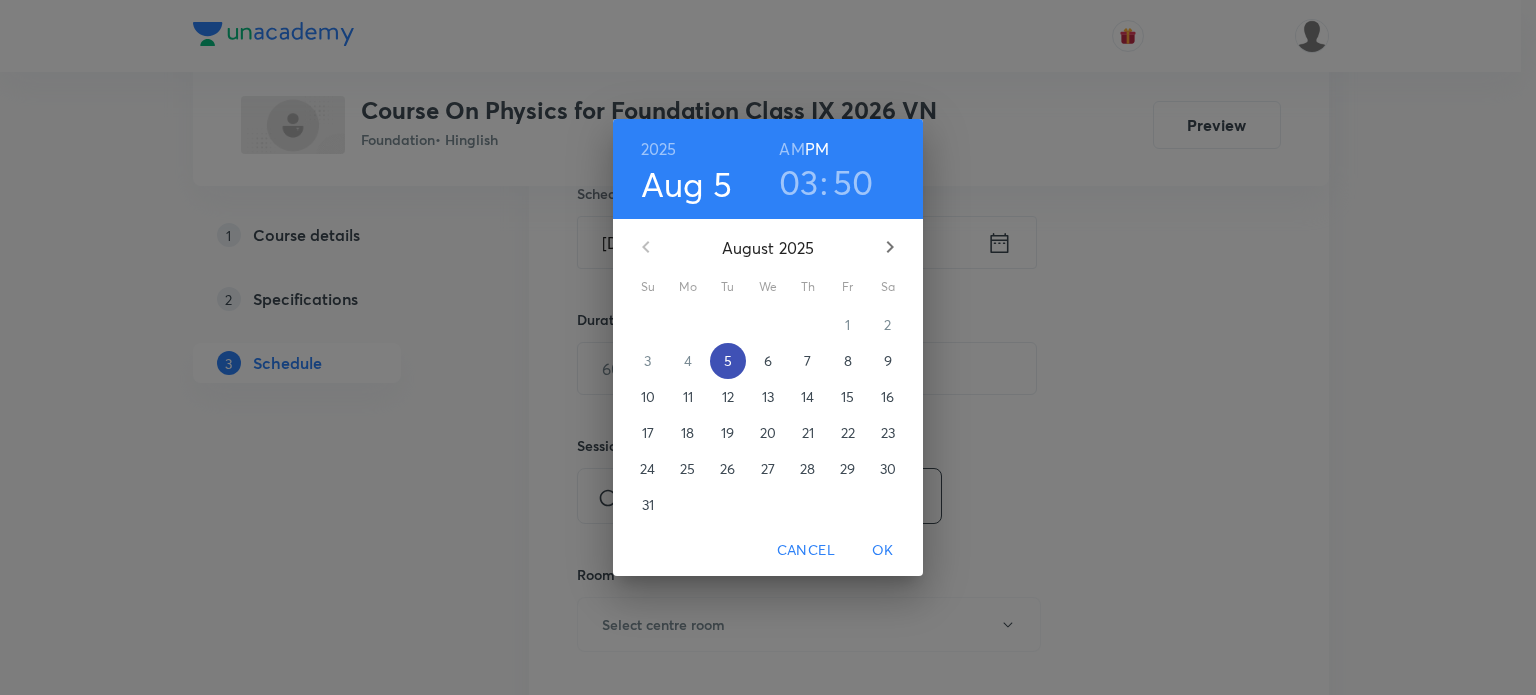 click on "5" at bounding box center [728, 361] 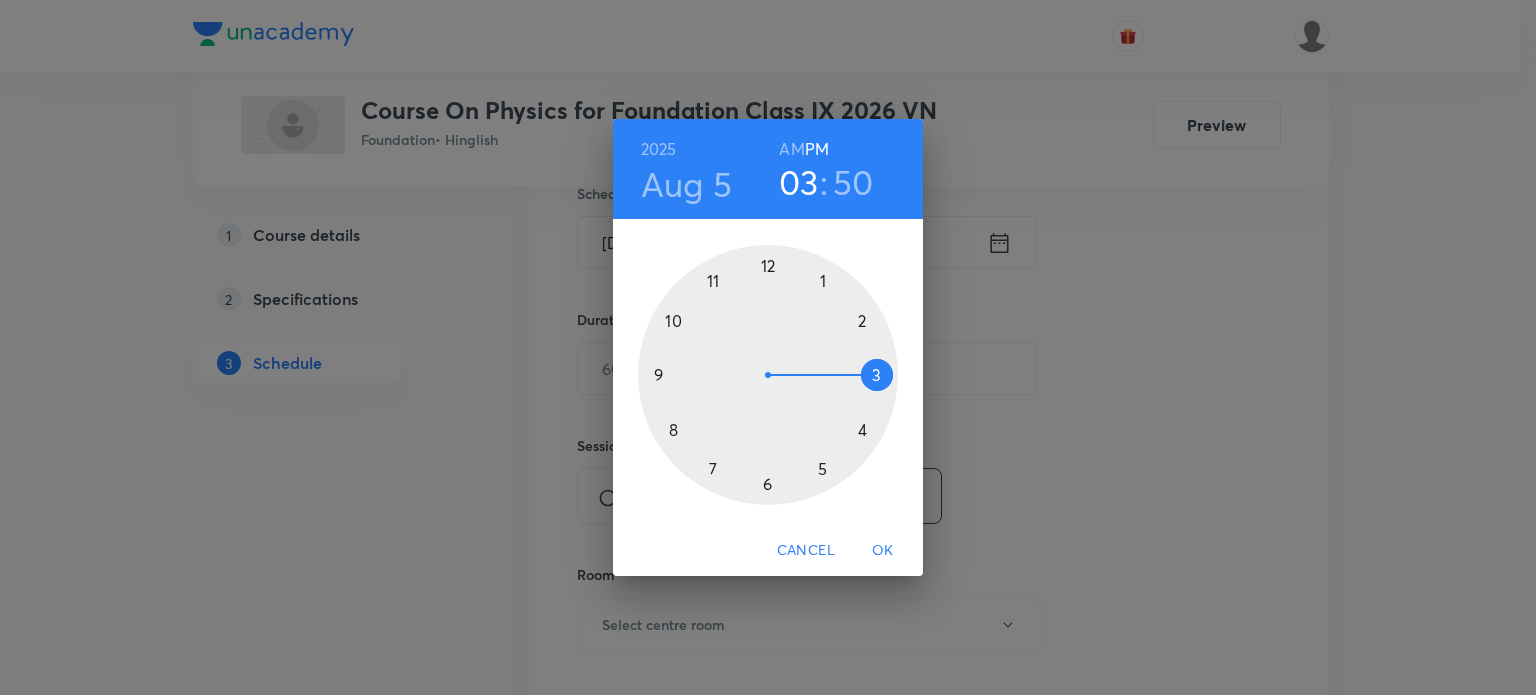 click at bounding box center [768, 375] 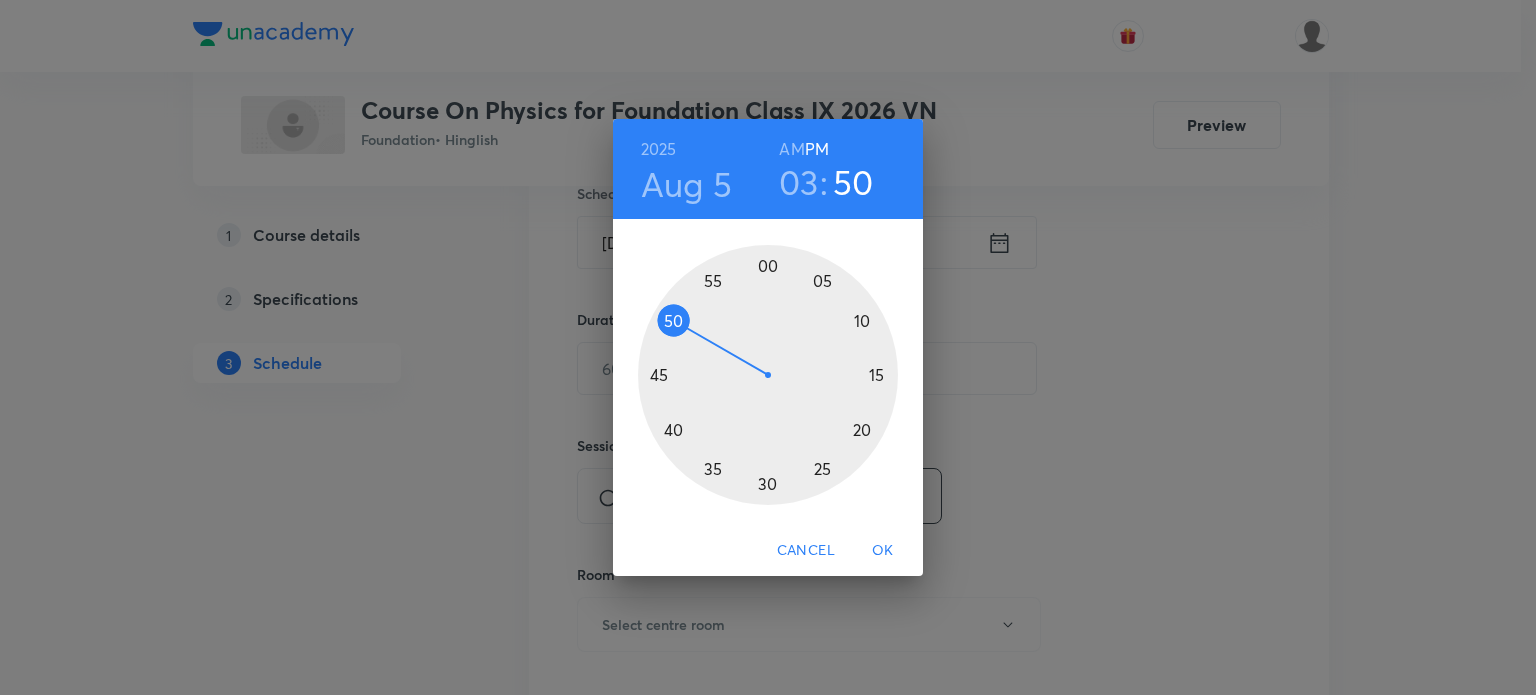 click at bounding box center [768, 375] 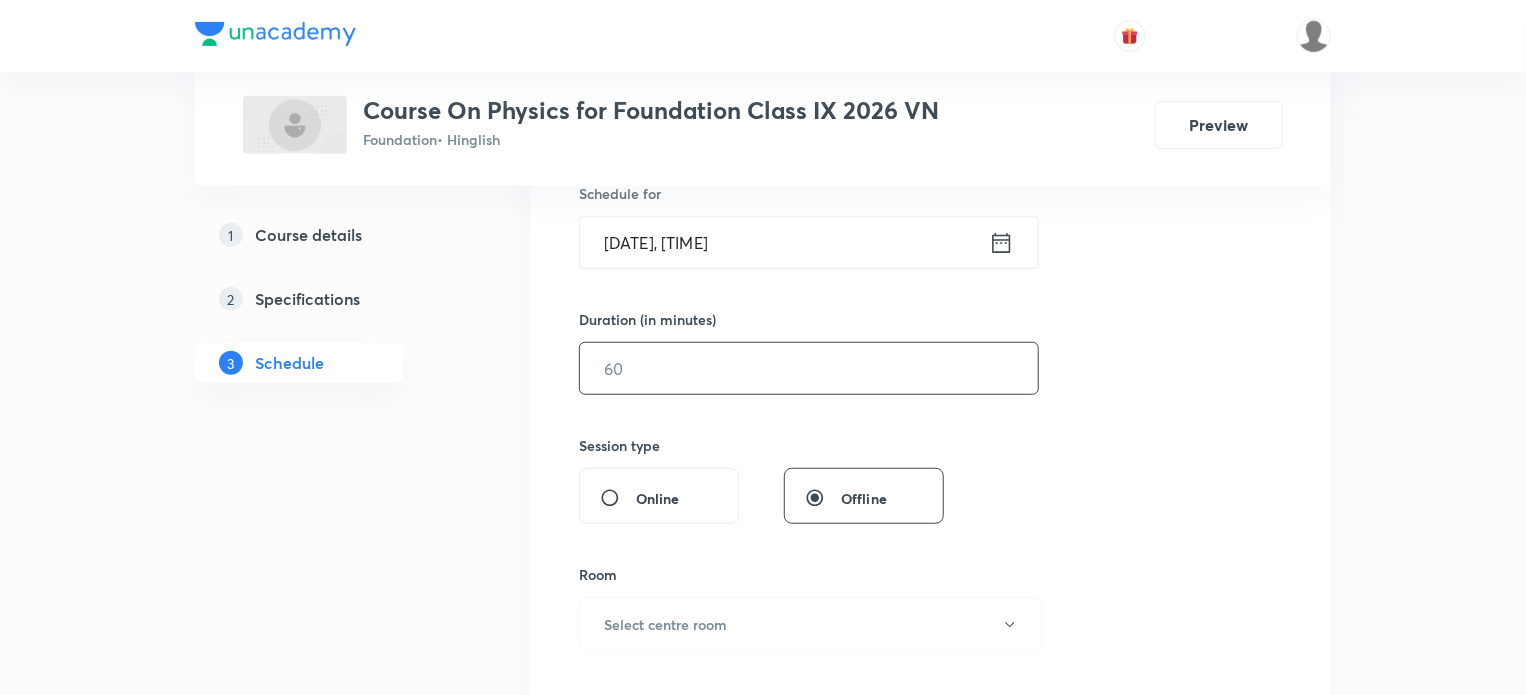 click at bounding box center [809, 368] 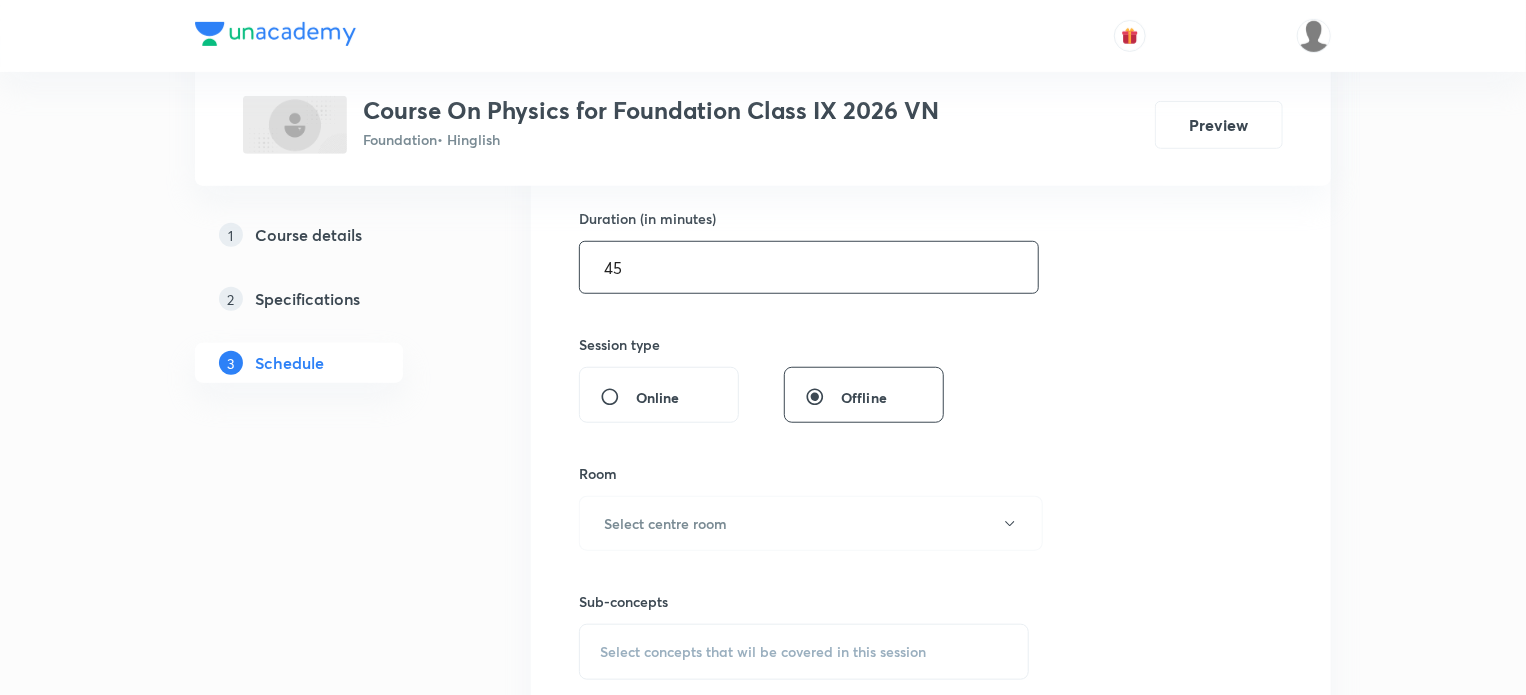 scroll, scrollTop: 636, scrollLeft: 0, axis: vertical 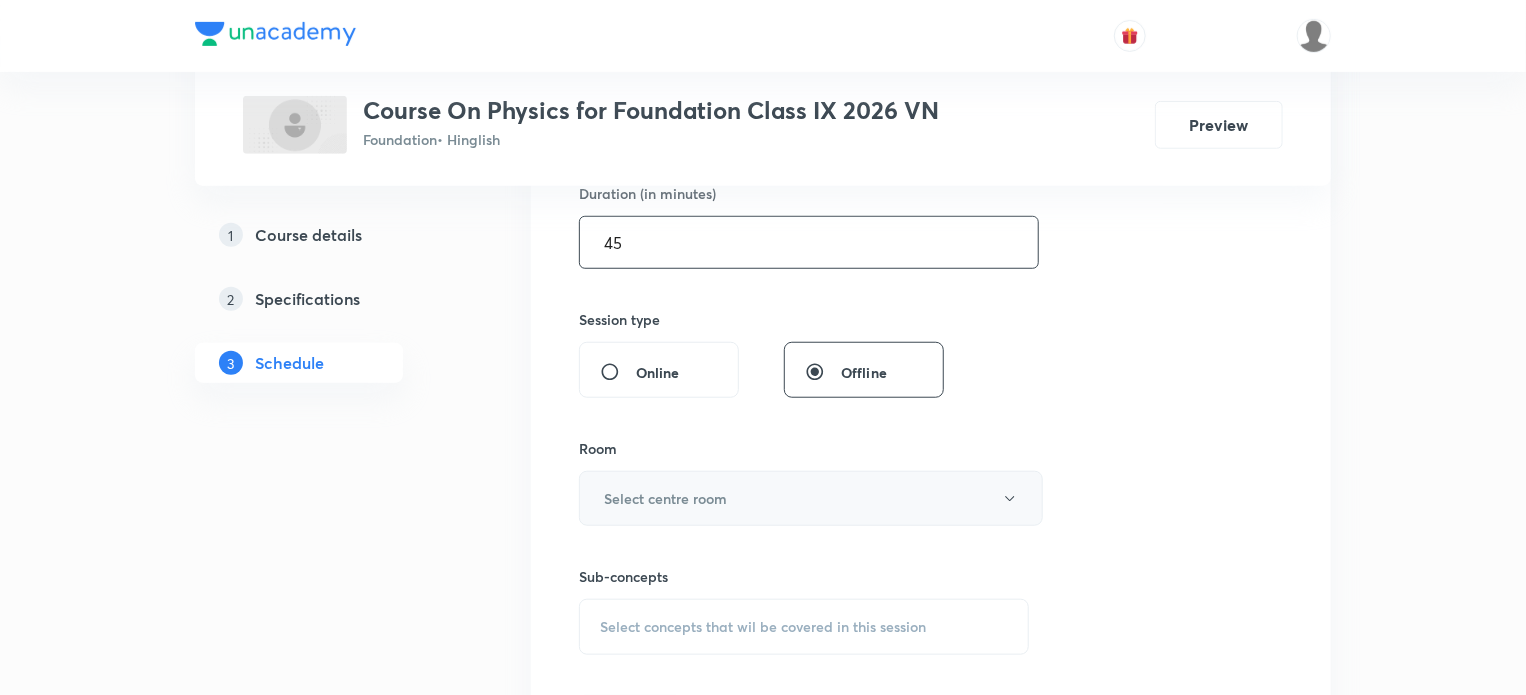 type on "45" 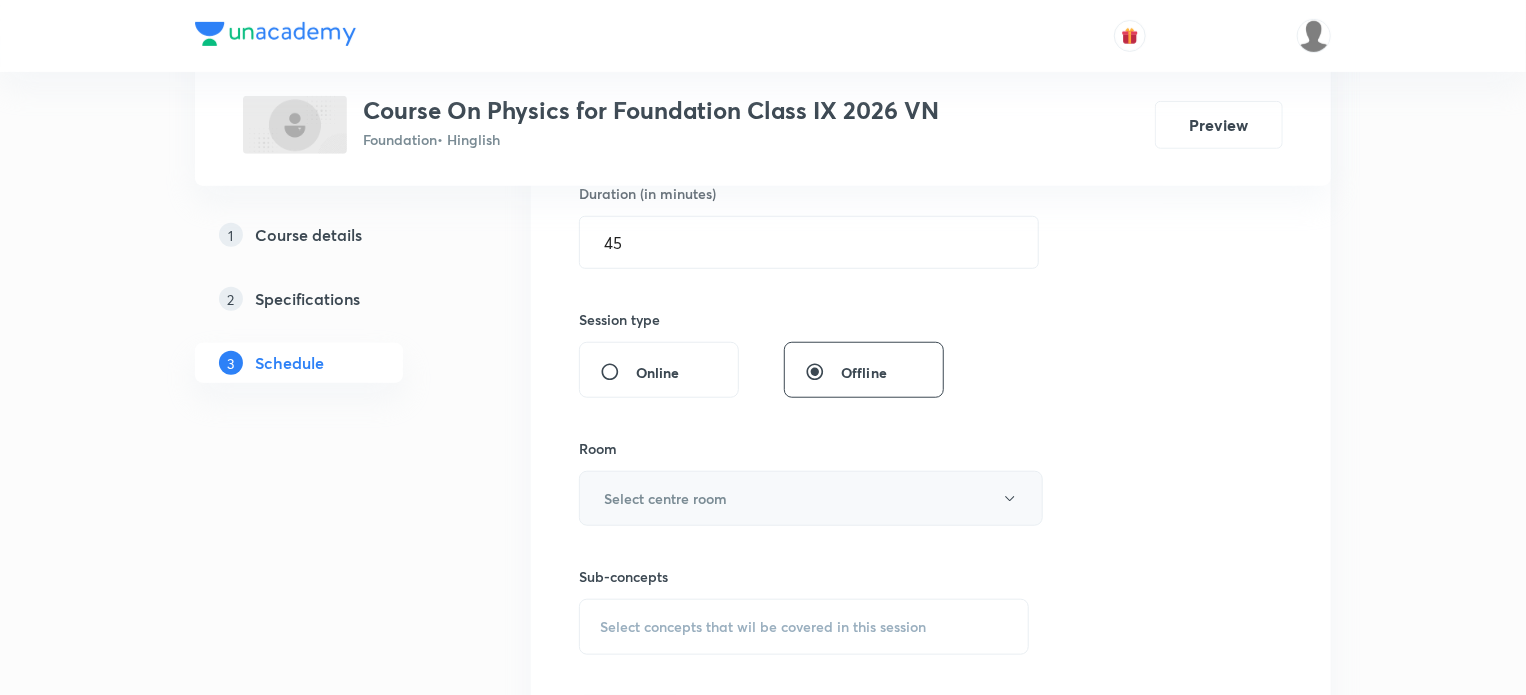 click on "Select centre room" at bounding box center [665, 498] 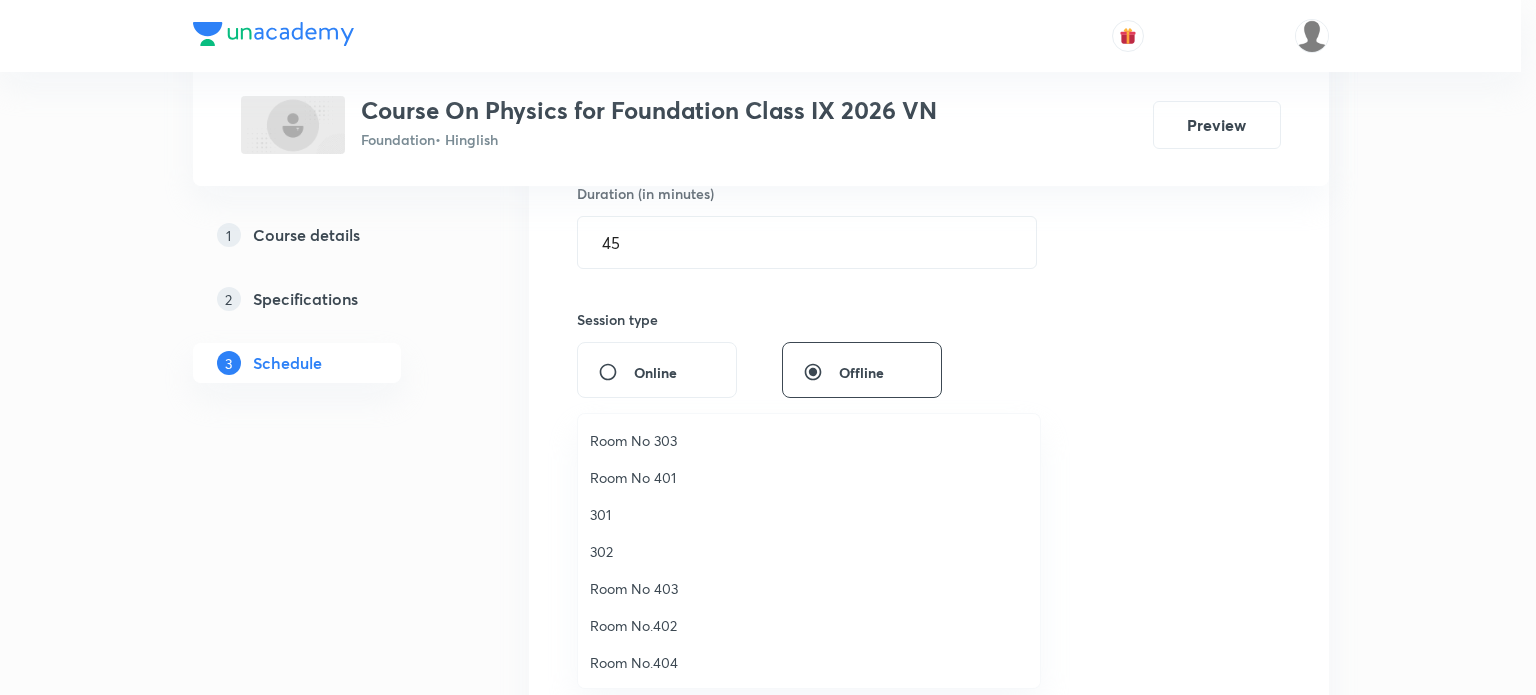 click on "302" at bounding box center (809, 551) 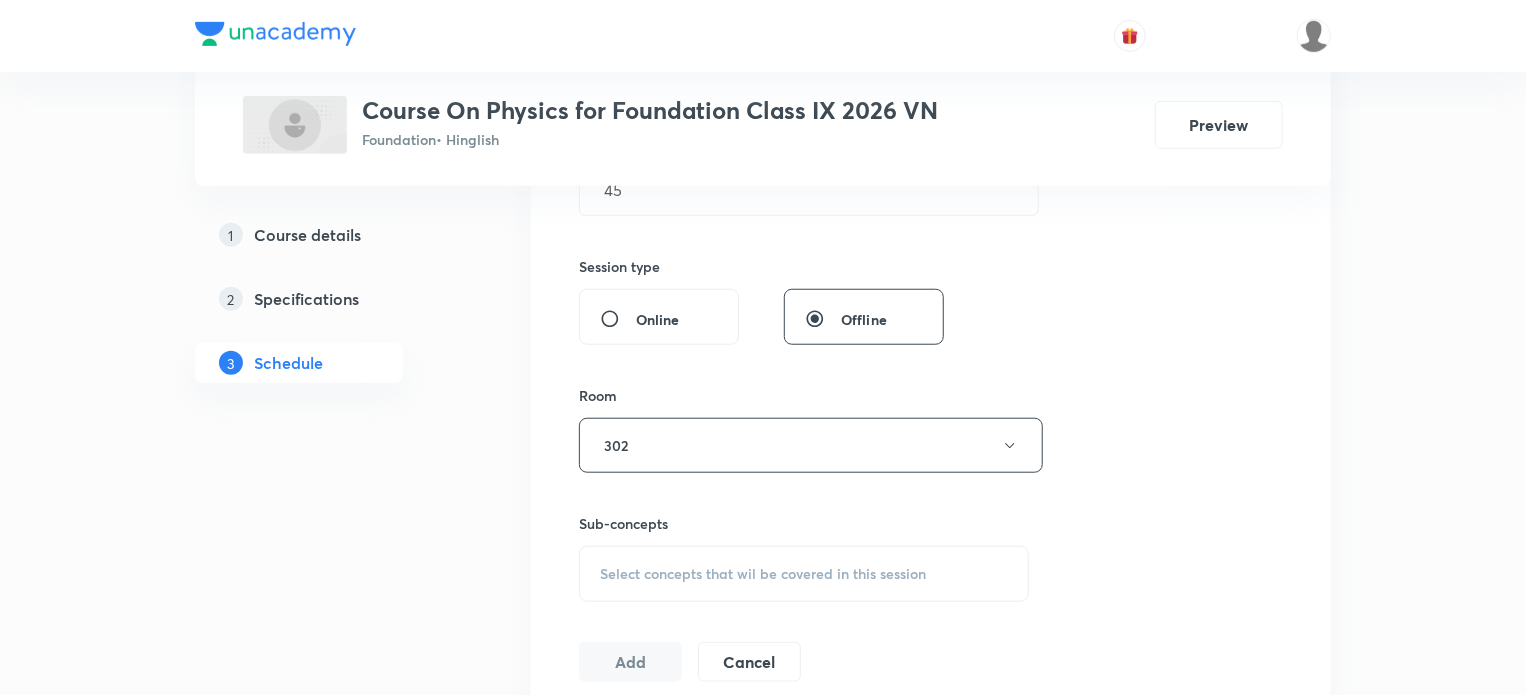scroll, scrollTop: 803, scrollLeft: 0, axis: vertical 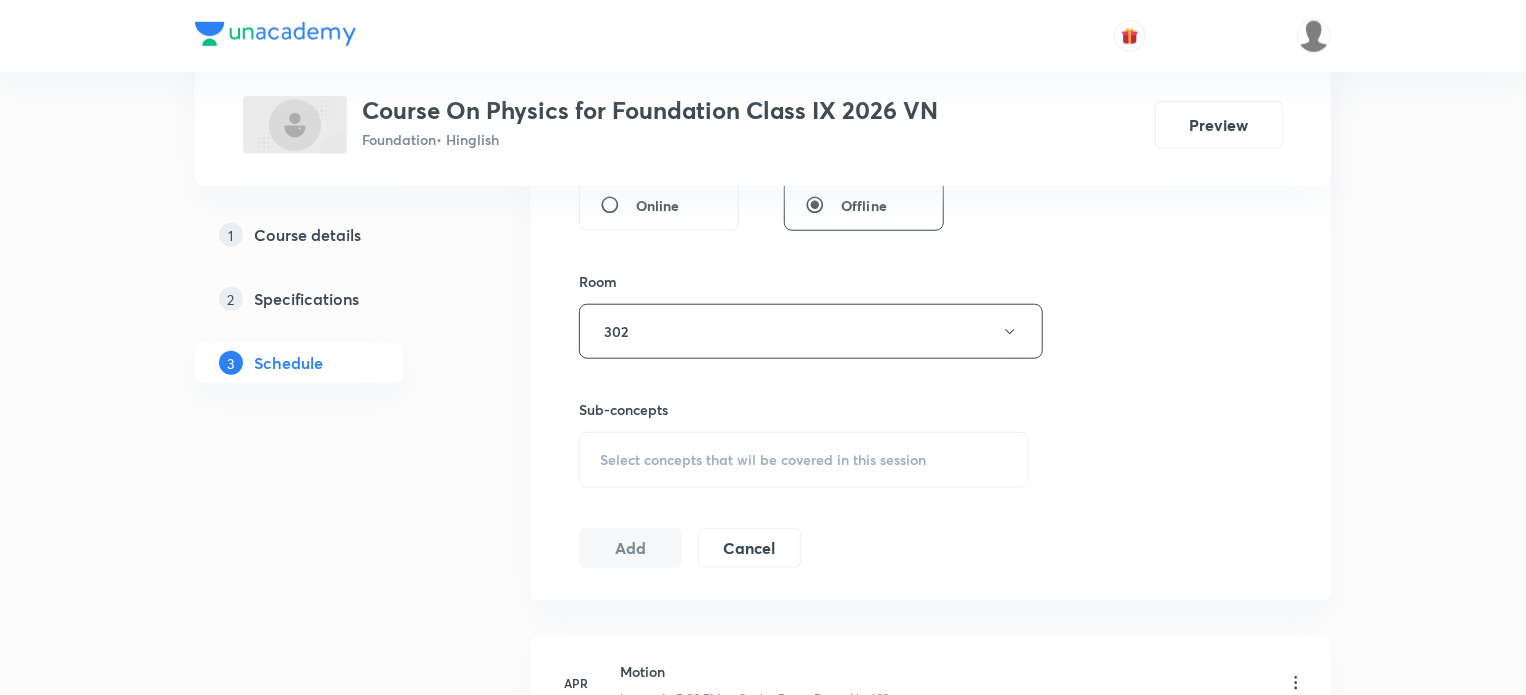 click on "Select concepts that wil be covered in this session" at bounding box center [763, 460] 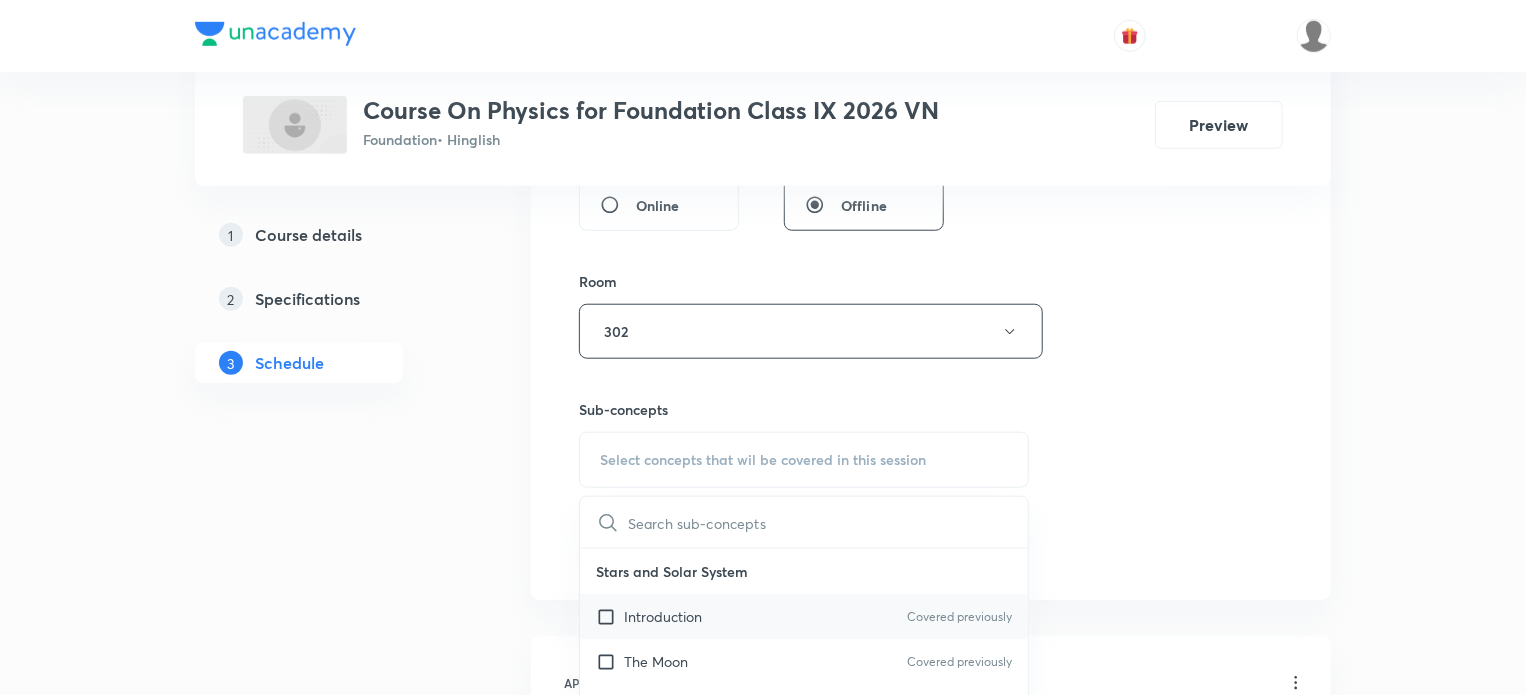 click on "Introduction Covered previously" at bounding box center [804, 616] 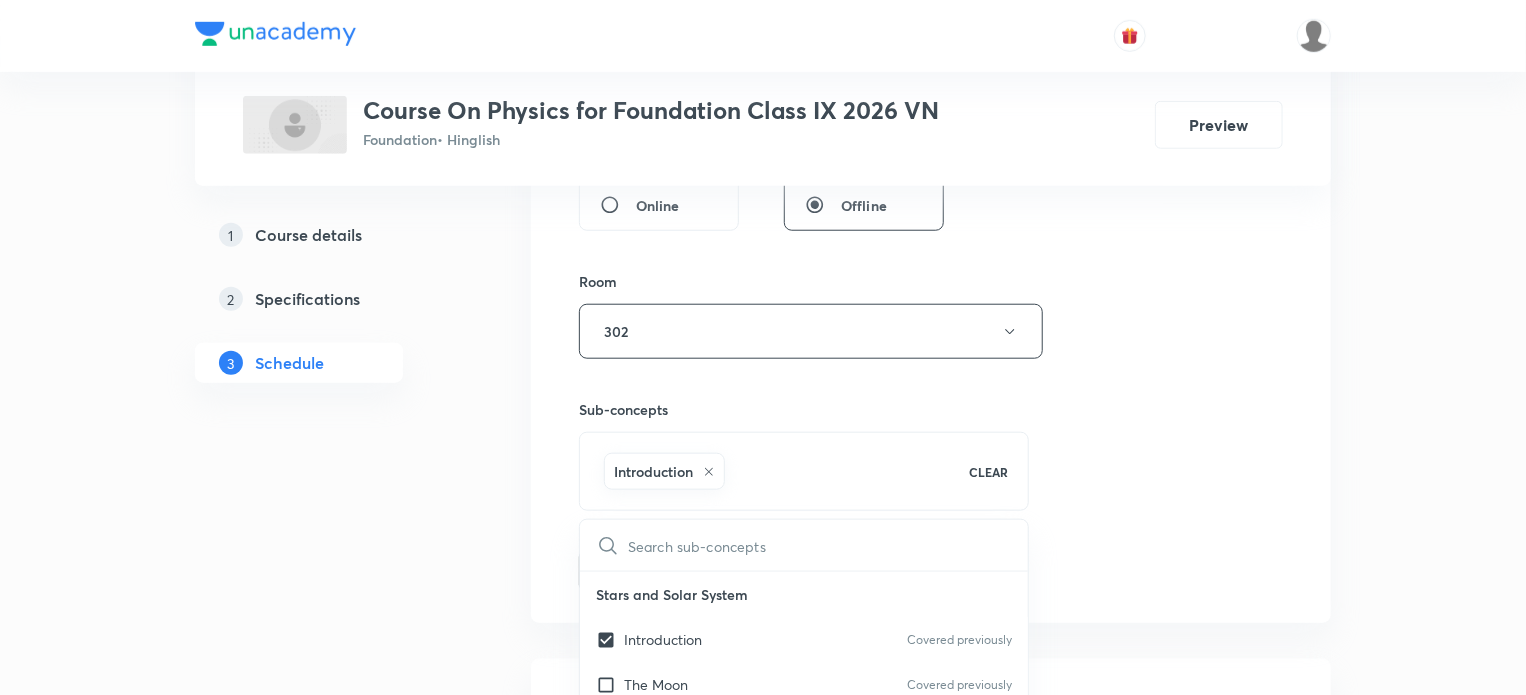 click on "Plus Courses Course On Physics for Foundation Class IX 2026 VN Foundation  • Hinglish Preview 1 Course details 2 Specifications 3 Schedule Schedule 26  classes Session  27 Live class Session title 11/99 Gravitation ​ Schedule for Aug 5, 2025, 3:55 PM ​ Duration (in minutes) 45 ​   Session type Online Offline Room 302 Sub-concepts Introduction CLEAR ​ Stars and Solar System Introduction Covered previously The Moon Covered previously Stars The Solar System Light What Makes Things Visible Reflection from Plane Mirror Reflected Light Can Be Reflected Again Dispersion of Light Human Eye Some Natural Phenomenon Introduction to Lightning Charging by Rubbing Types of Charges and Their Interaction Transfer of Charge Leaf Electroscope The Story of Lightning Earthquakes Earthquake Waves Sound Introduction Different Types of Vibrations Sound Needs a Medium for Its Propagation Sound Produced by Humans The Human Ear Audible and Inaudible Sounds Characteristics of Audible Sounds Noise and Music Sound Friction Add" at bounding box center (763, 2063) 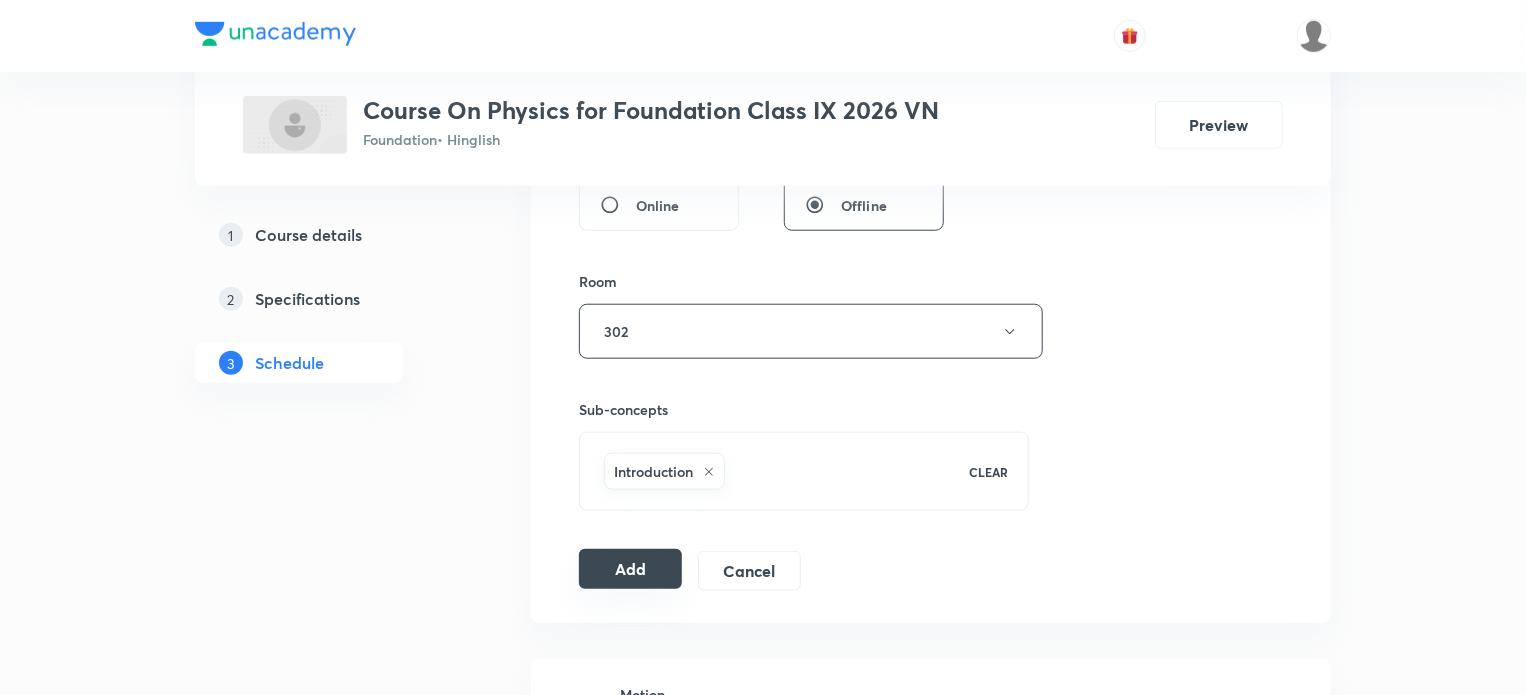 click on "Add" at bounding box center [630, 569] 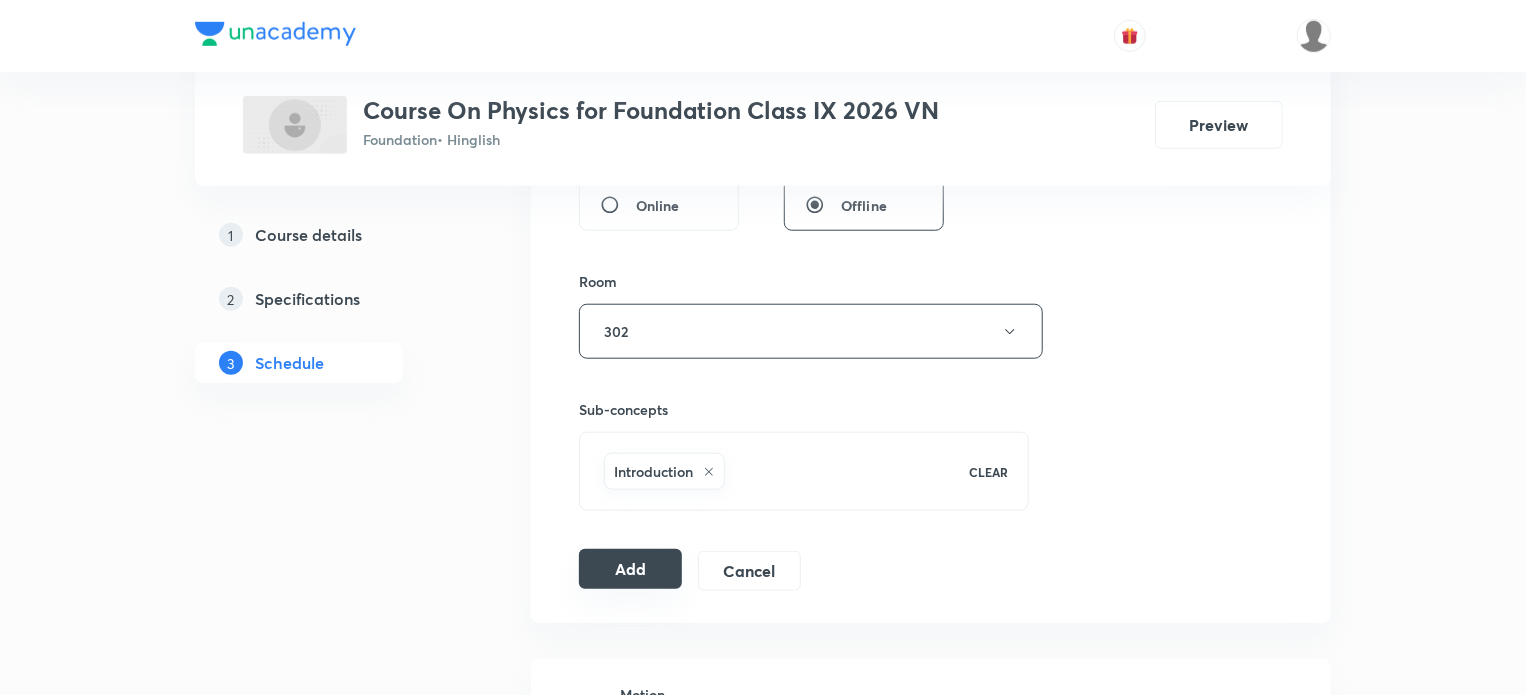 click on "Add" at bounding box center [630, 569] 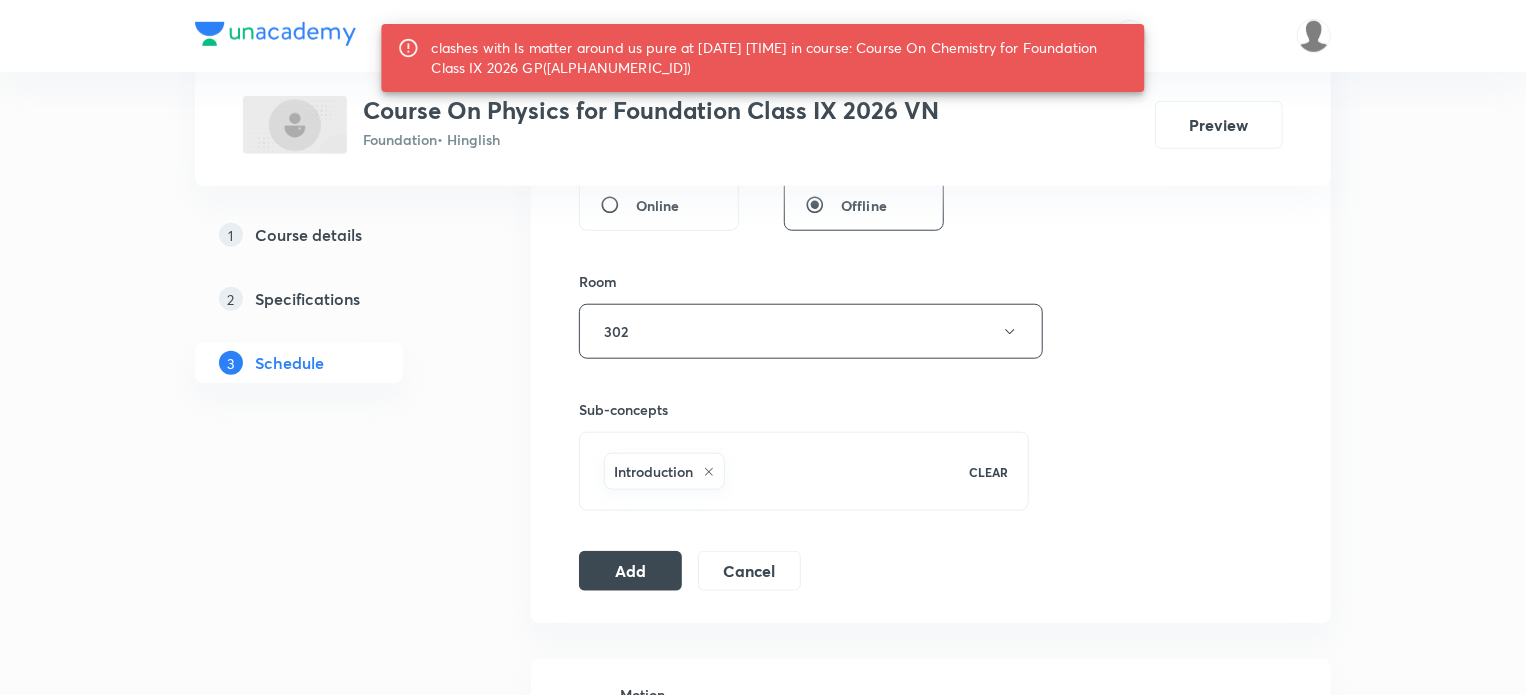 click on "clashes with Is matter around us pure at 05 Aug 2025 04:40 PM in course: Course On Chemistry for Foundation Class IX 2026 GP(1S4TUHZR)" at bounding box center (780, 58) 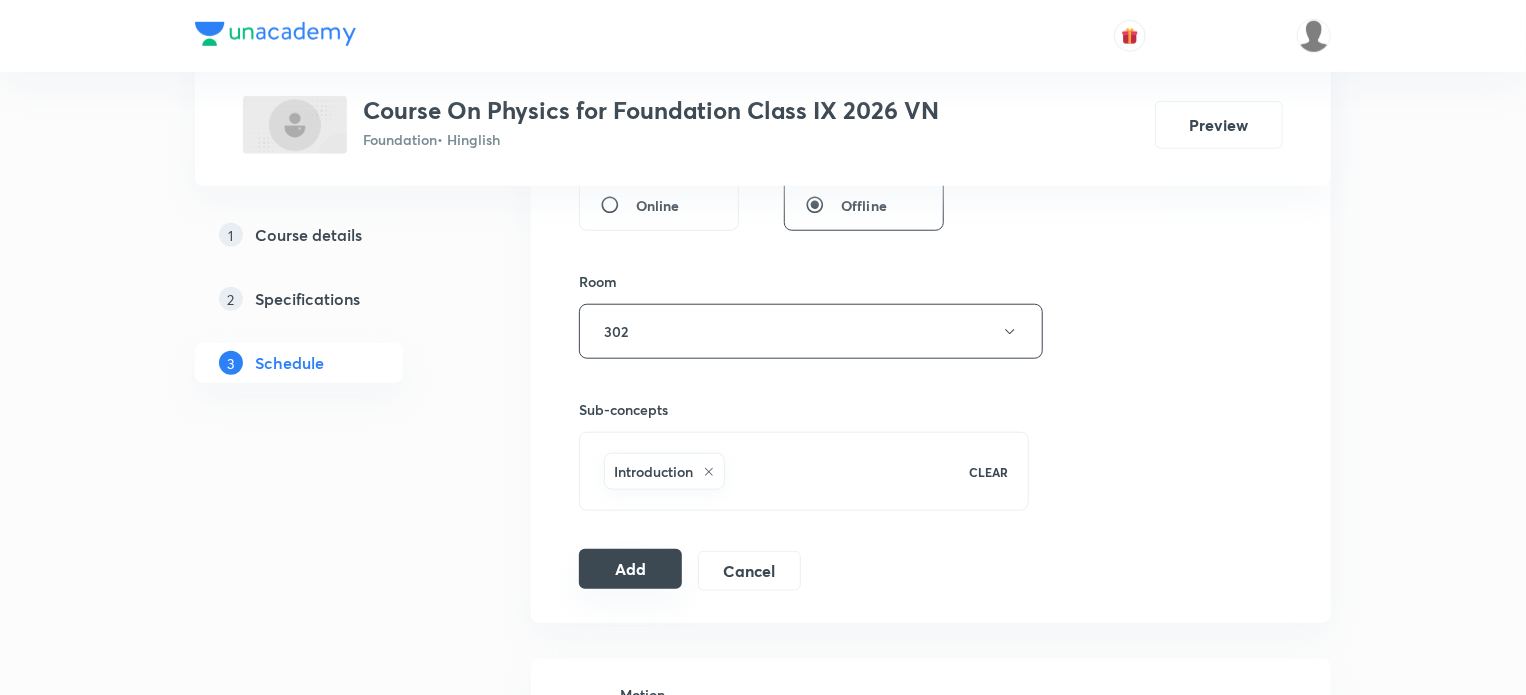 click on "Add" at bounding box center [630, 569] 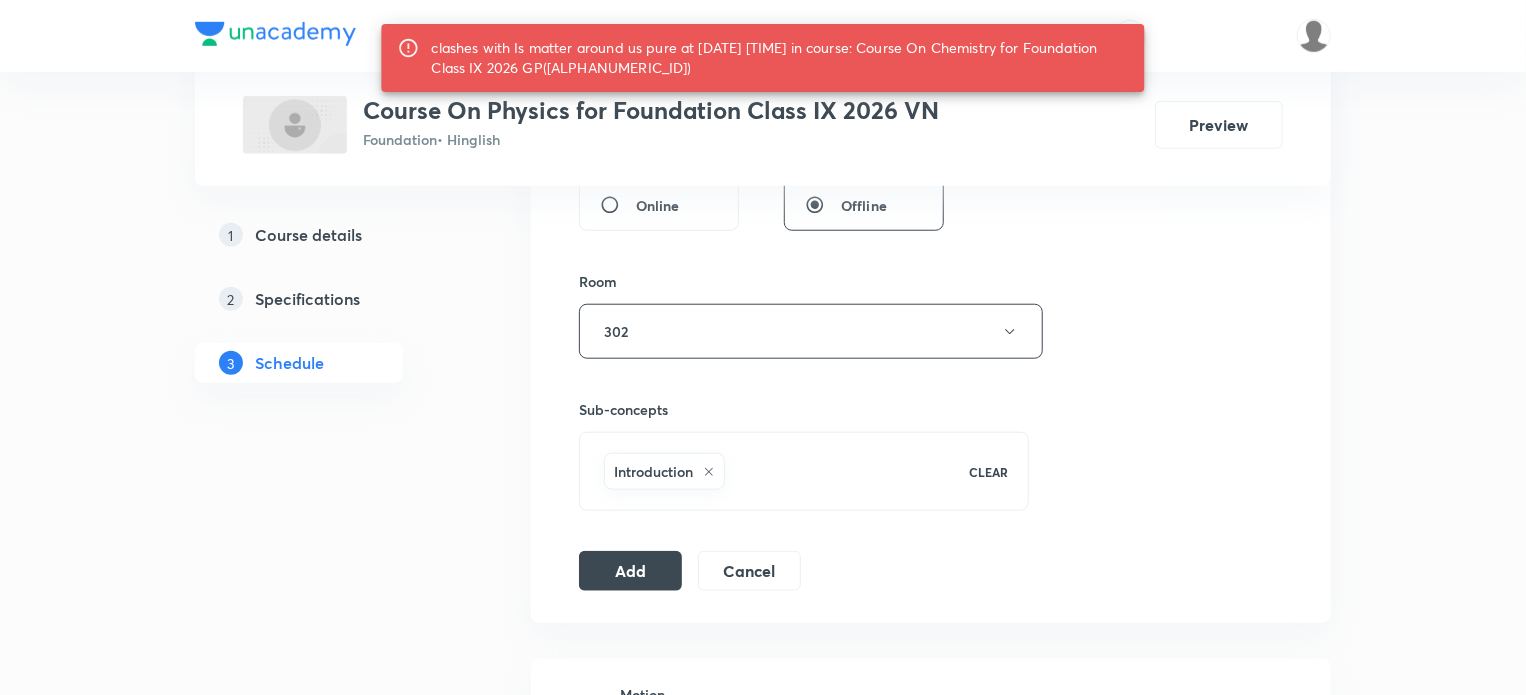 click on "clashes with Is matter around us pure at 05 Aug 2025 04:40 PM in course: Course On Chemistry for Foundation Class IX 2026 GP(1S4TUHZR)" at bounding box center [780, 58] 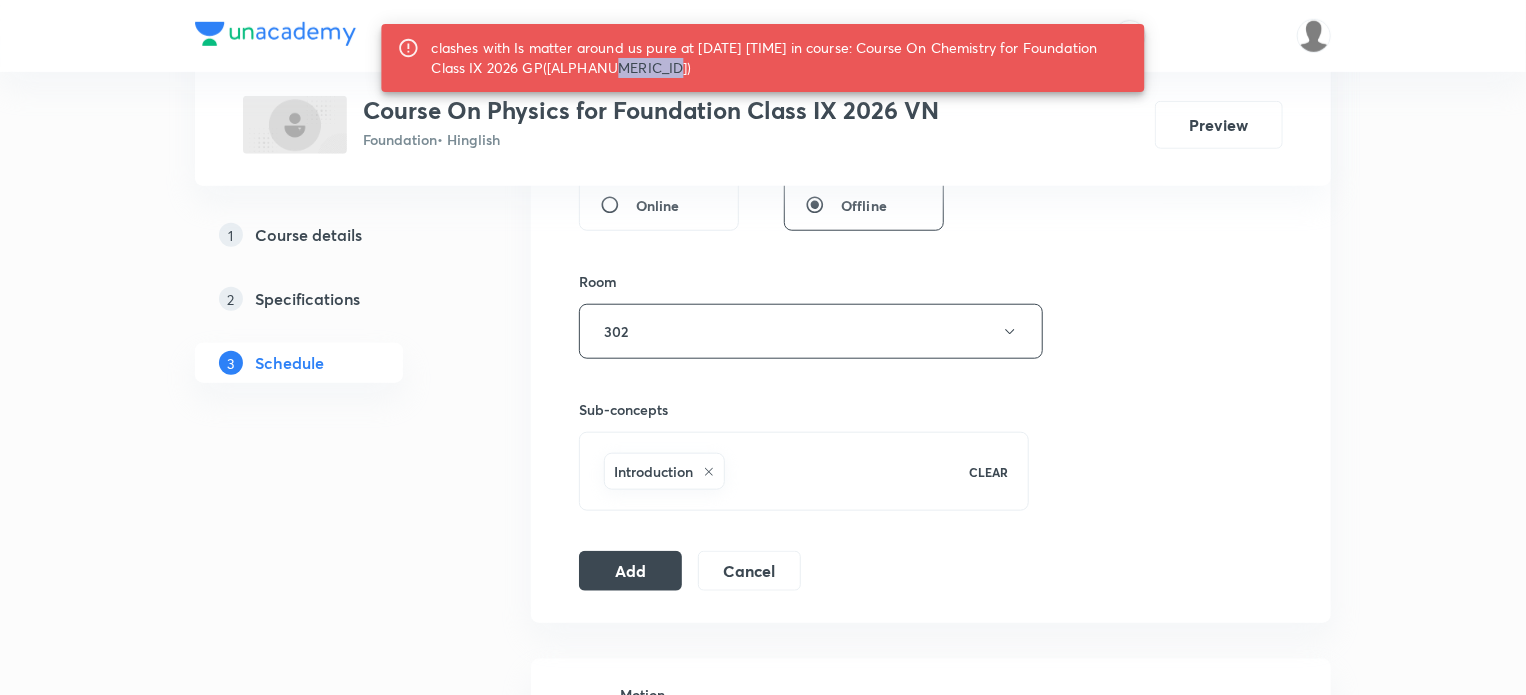 copy on "1S4TUHZR" 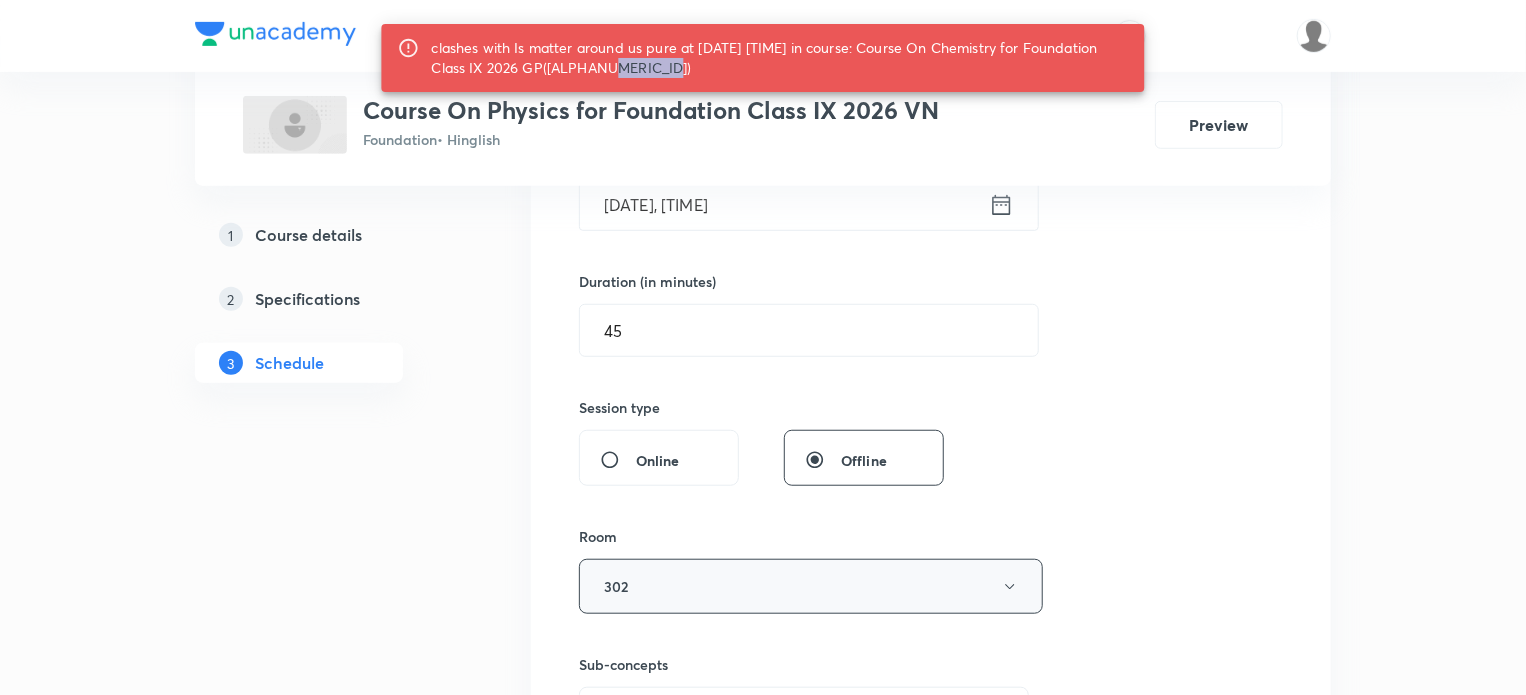 scroll, scrollTop: 540, scrollLeft: 0, axis: vertical 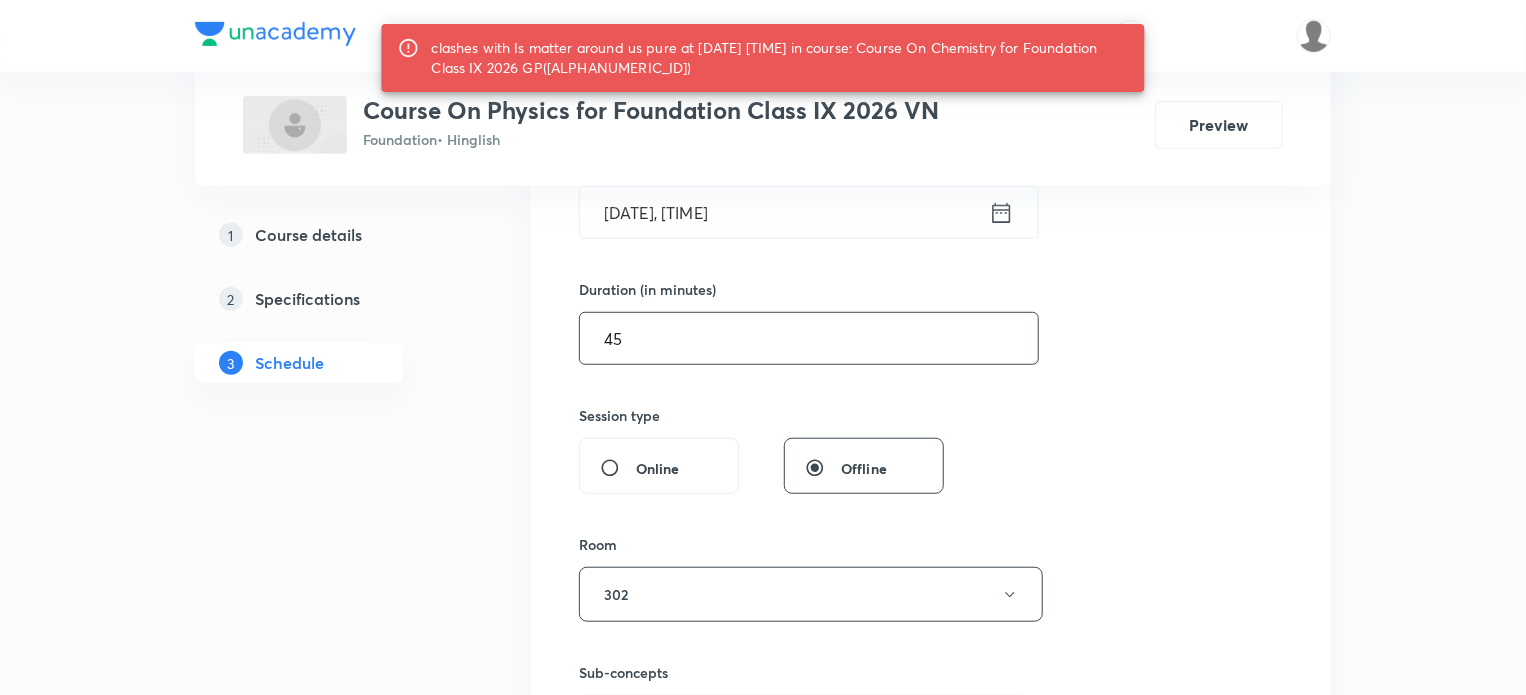 click on "45" at bounding box center [809, 338] 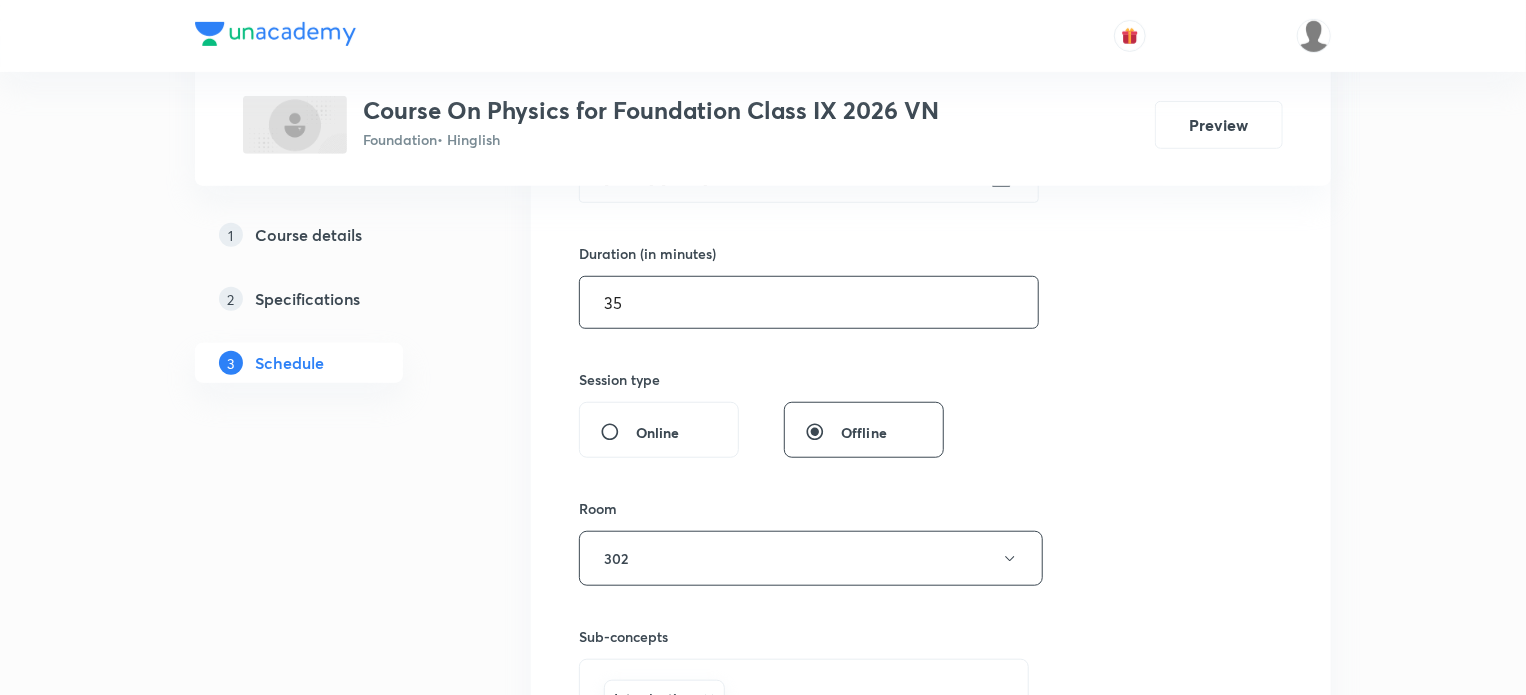 scroll, scrollTop: 696, scrollLeft: 0, axis: vertical 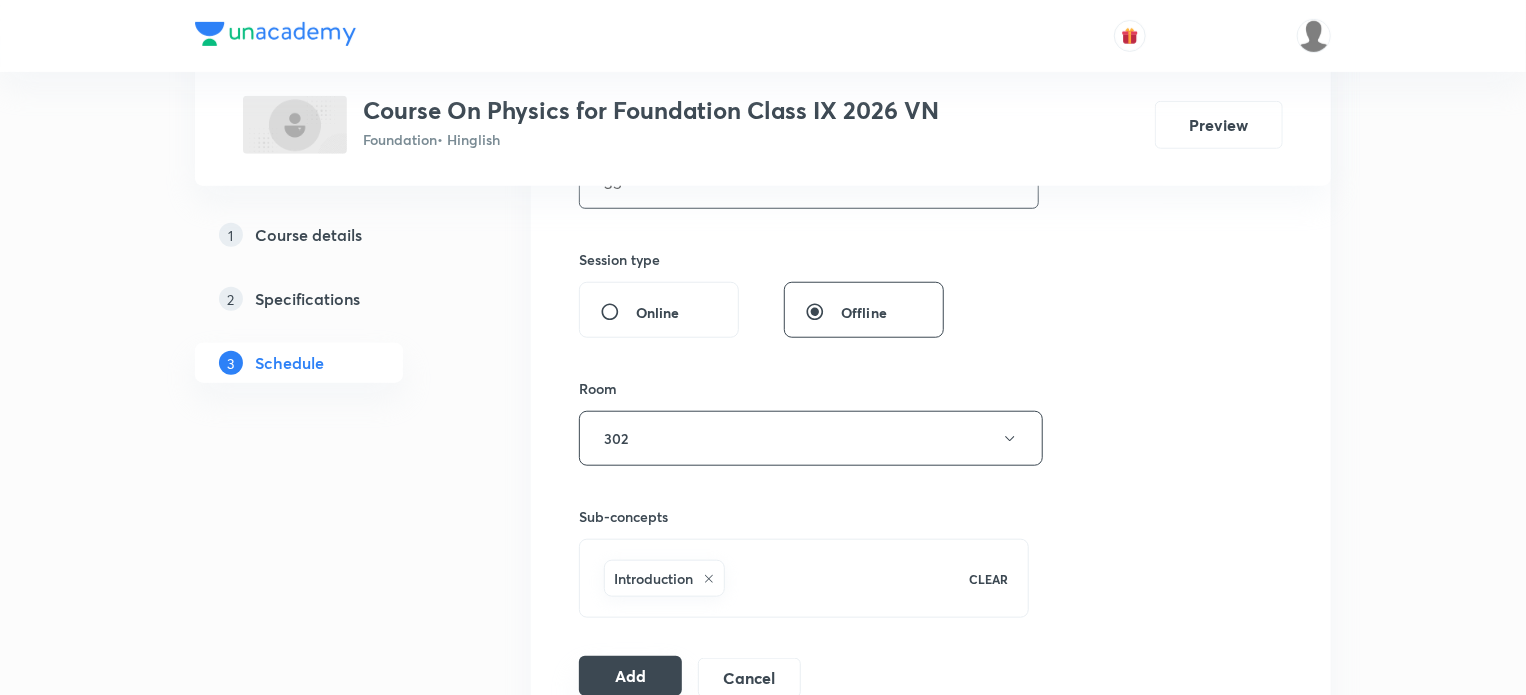 type on "35" 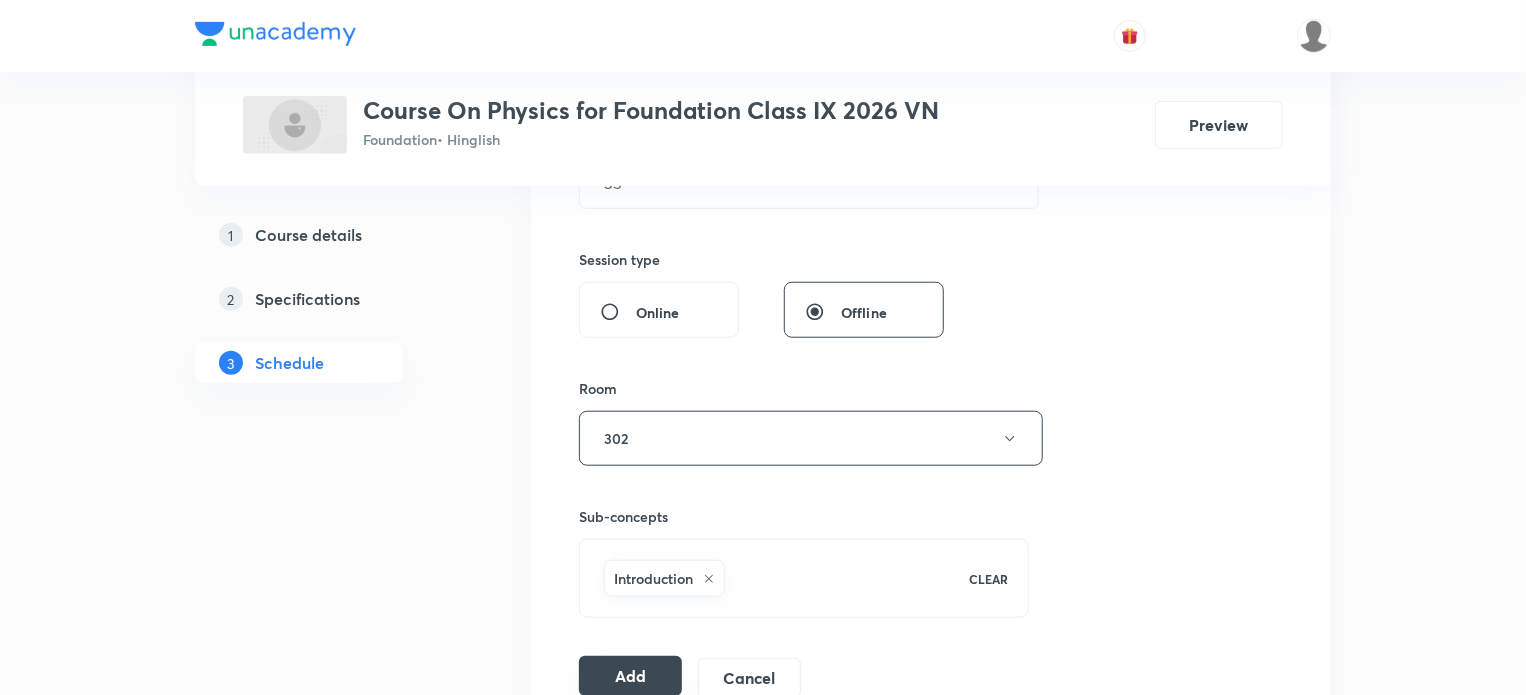 click on "Add" at bounding box center [630, 676] 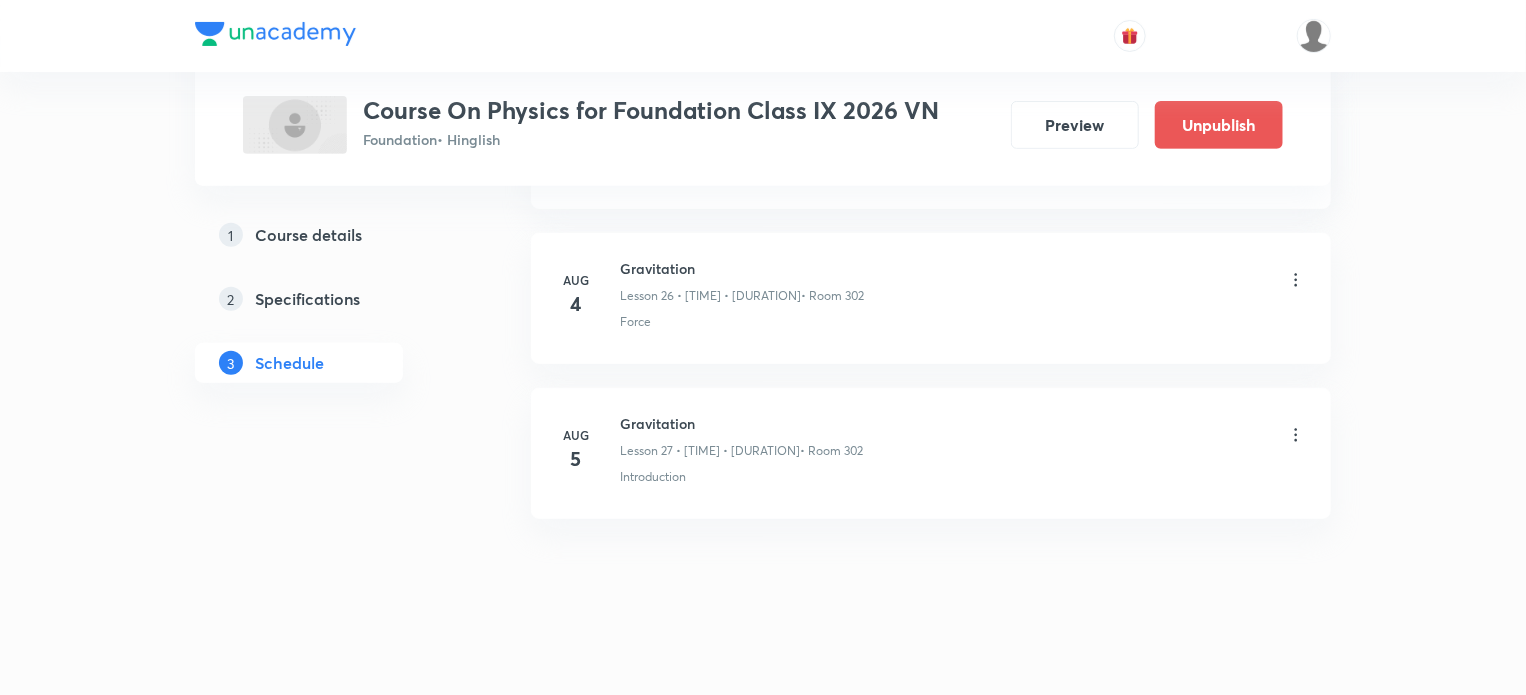 scroll, scrollTop: 4163, scrollLeft: 0, axis: vertical 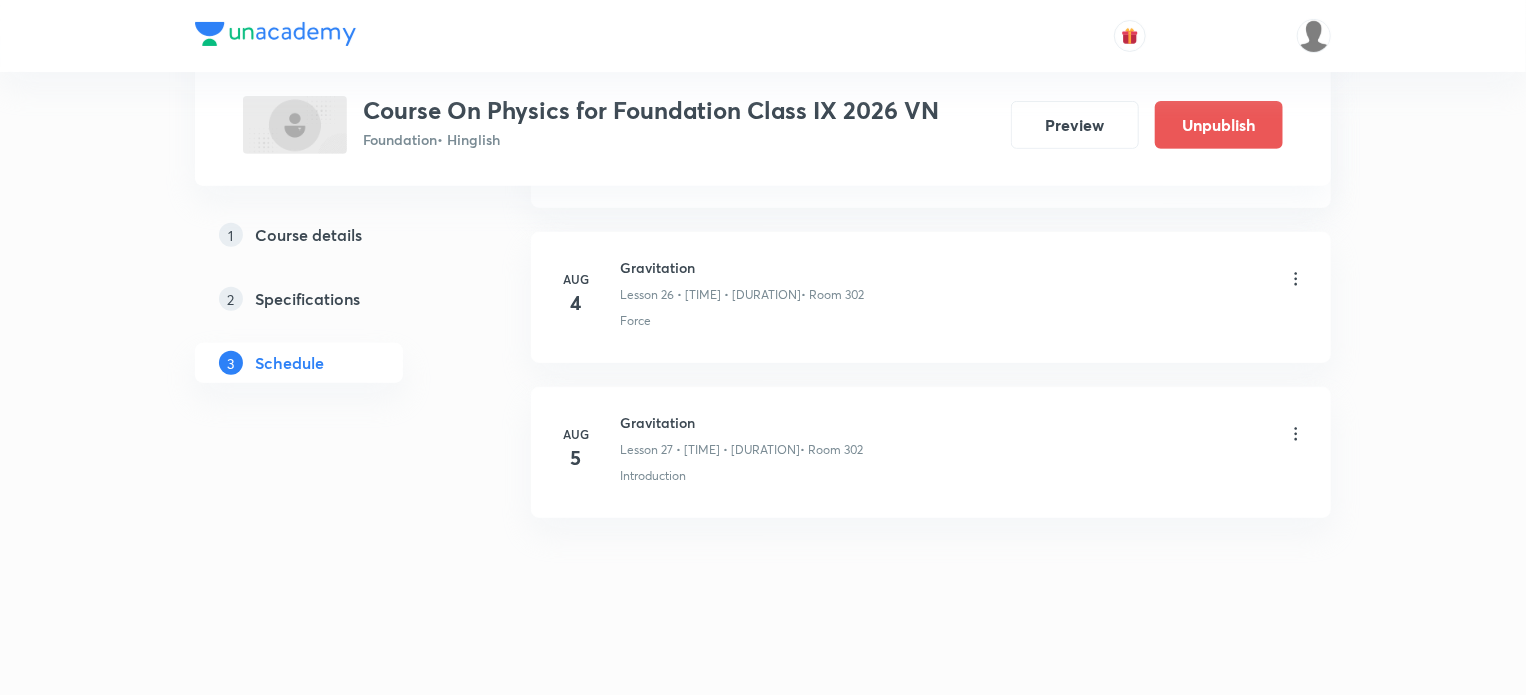 click 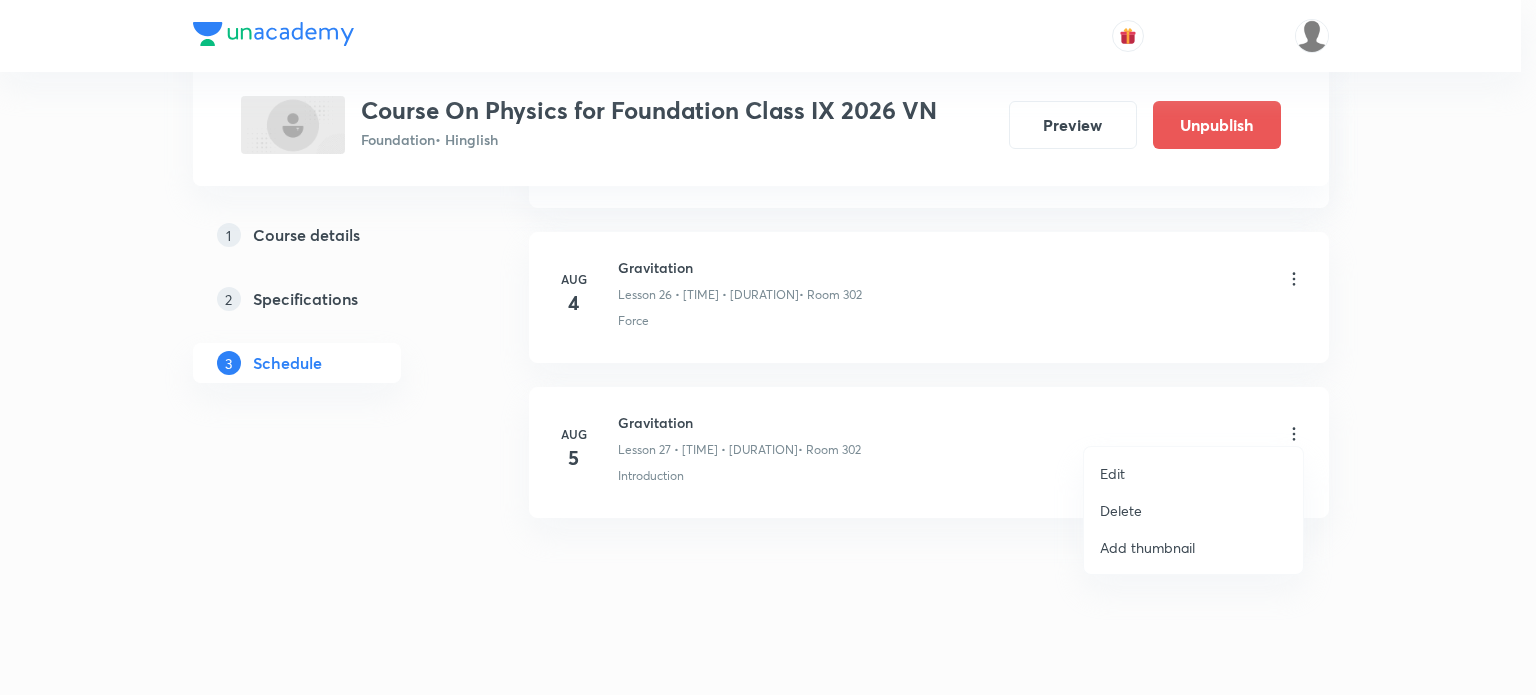 click on "Delete" at bounding box center (1121, 510) 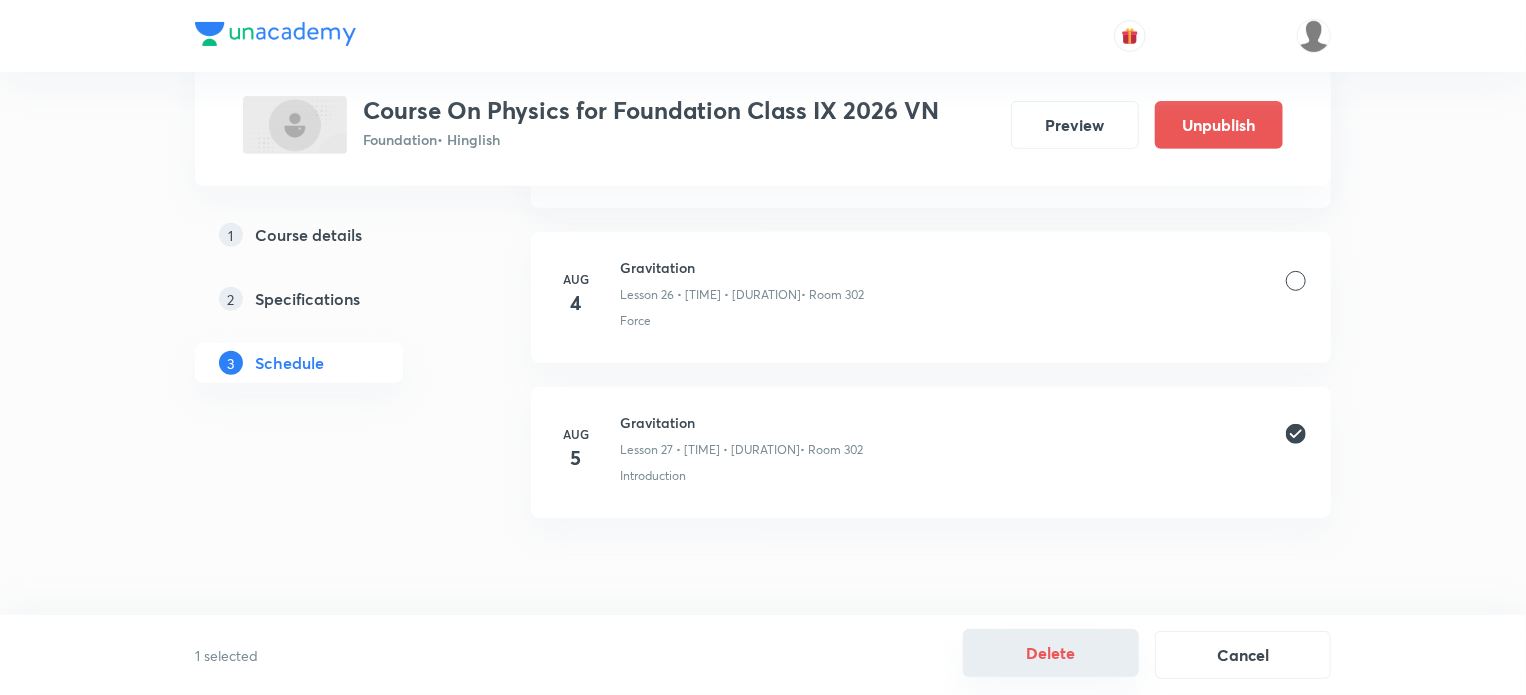 click on "Delete" at bounding box center [1051, 653] 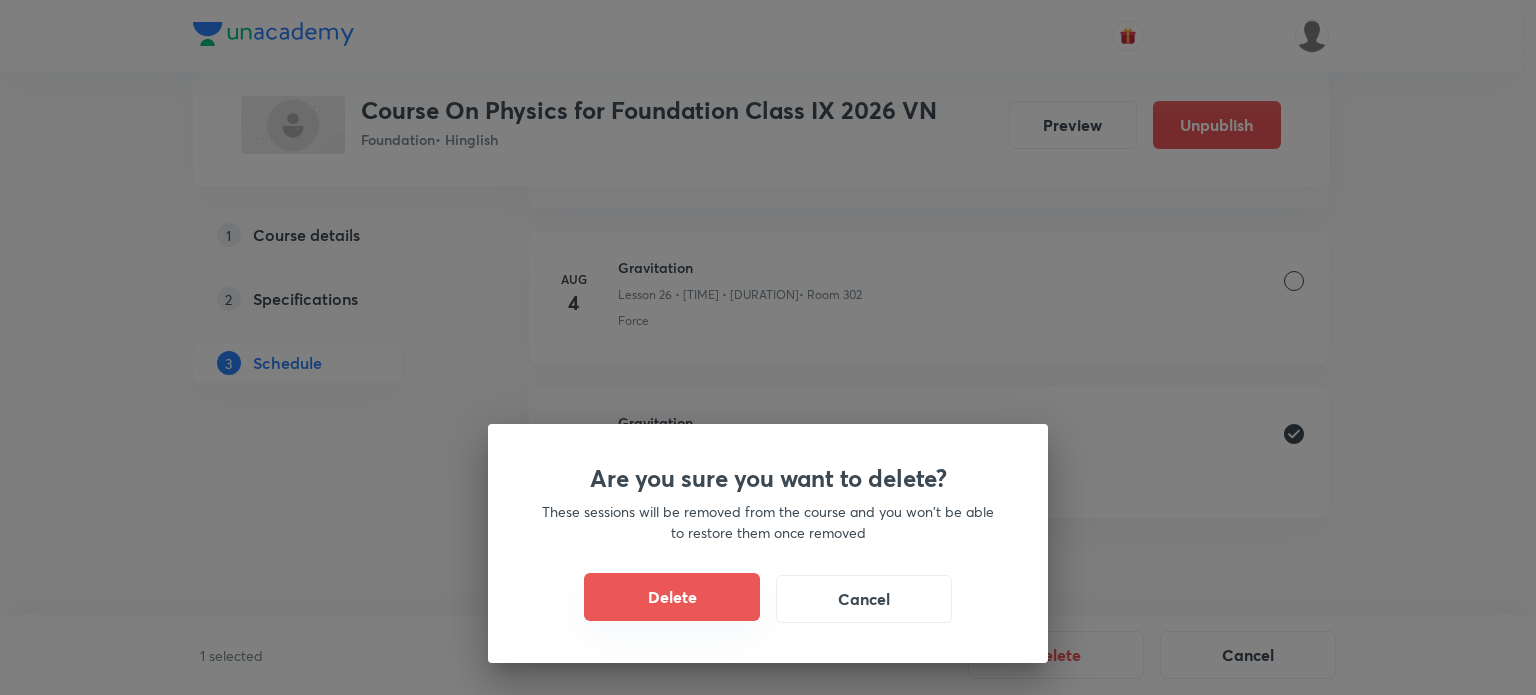 click on "Delete" at bounding box center (672, 597) 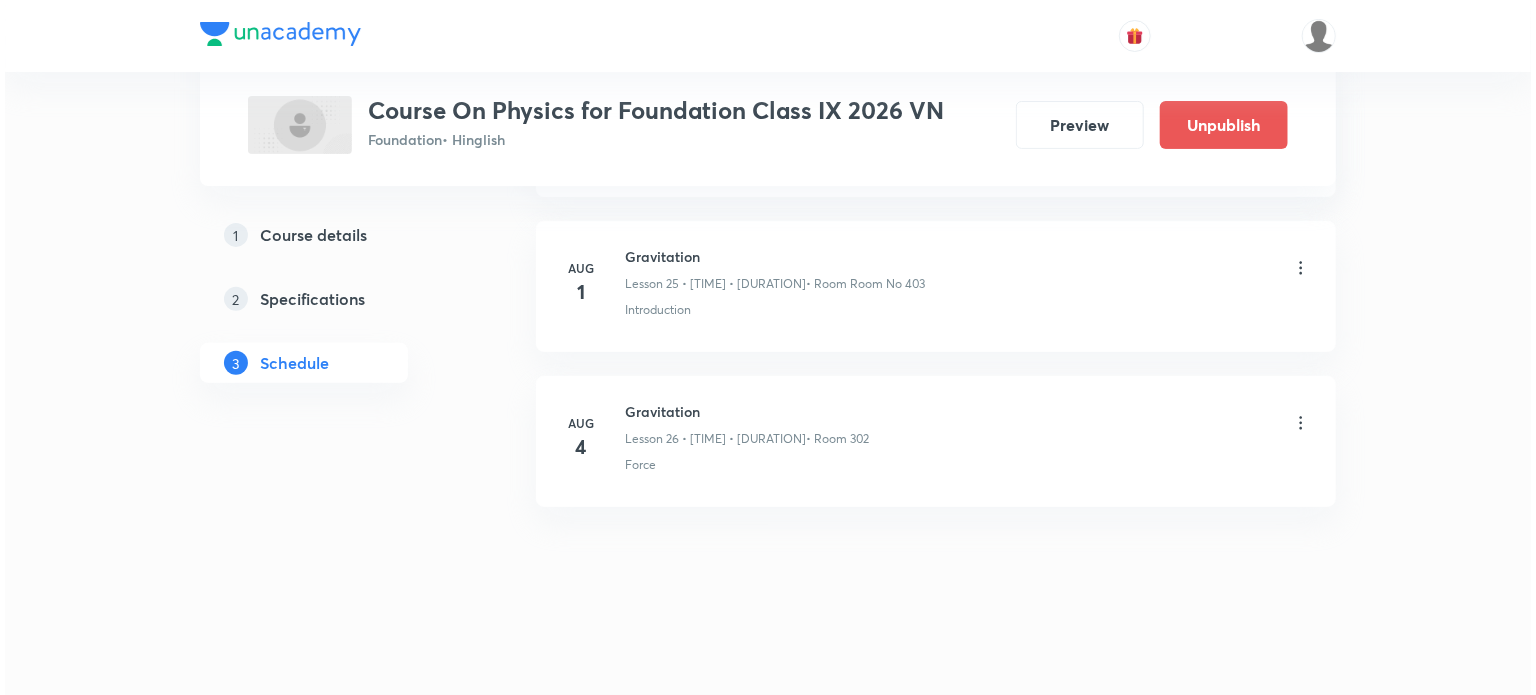scroll, scrollTop: 4008, scrollLeft: 0, axis: vertical 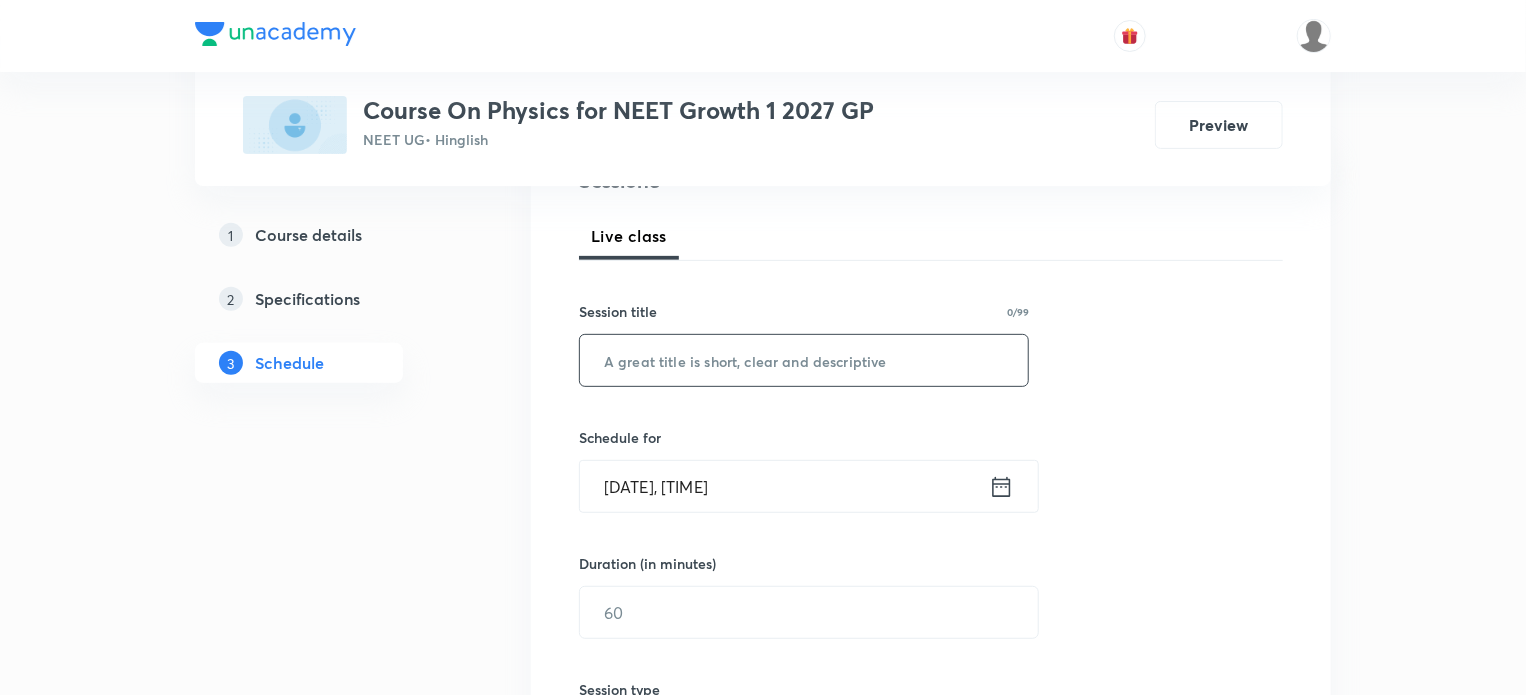 click at bounding box center [804, 360] 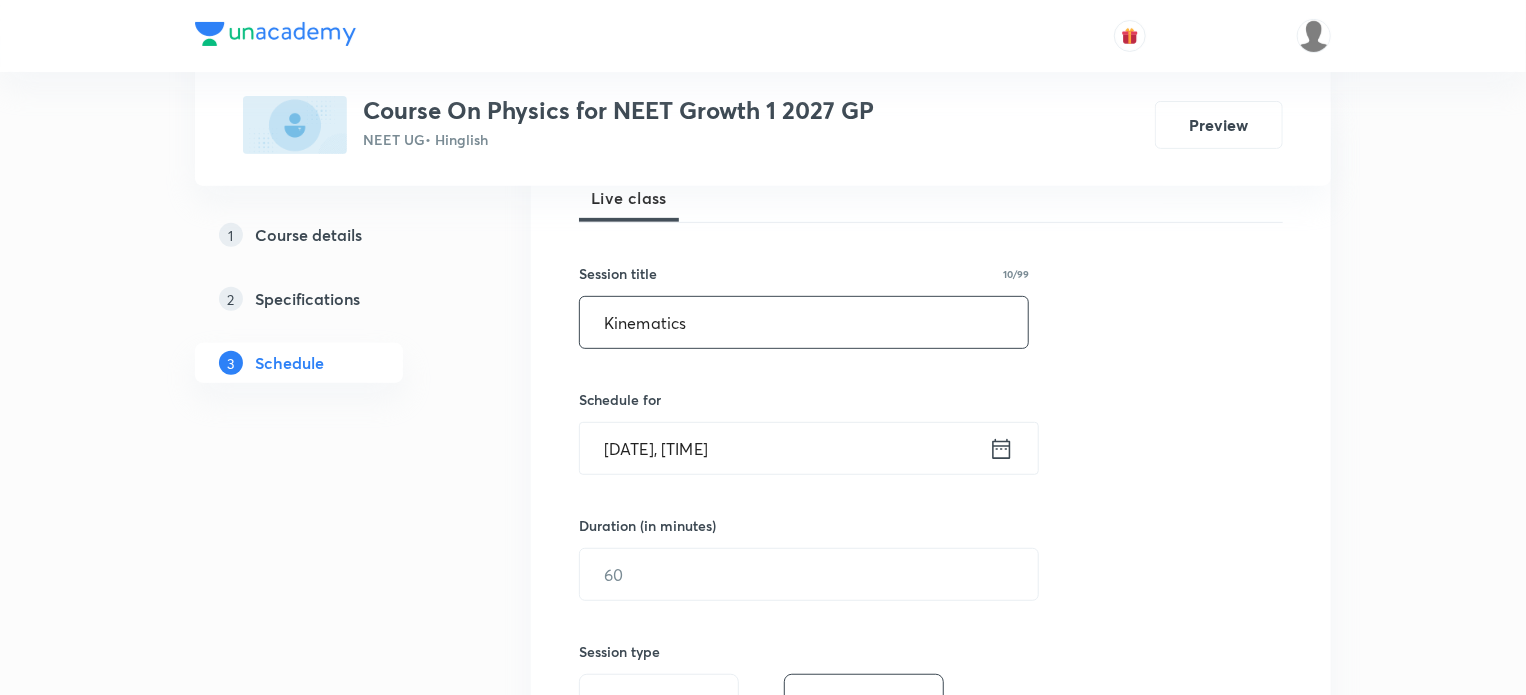 scroll, scrollTop: 320, scrollLeft: 0, axis: vertical 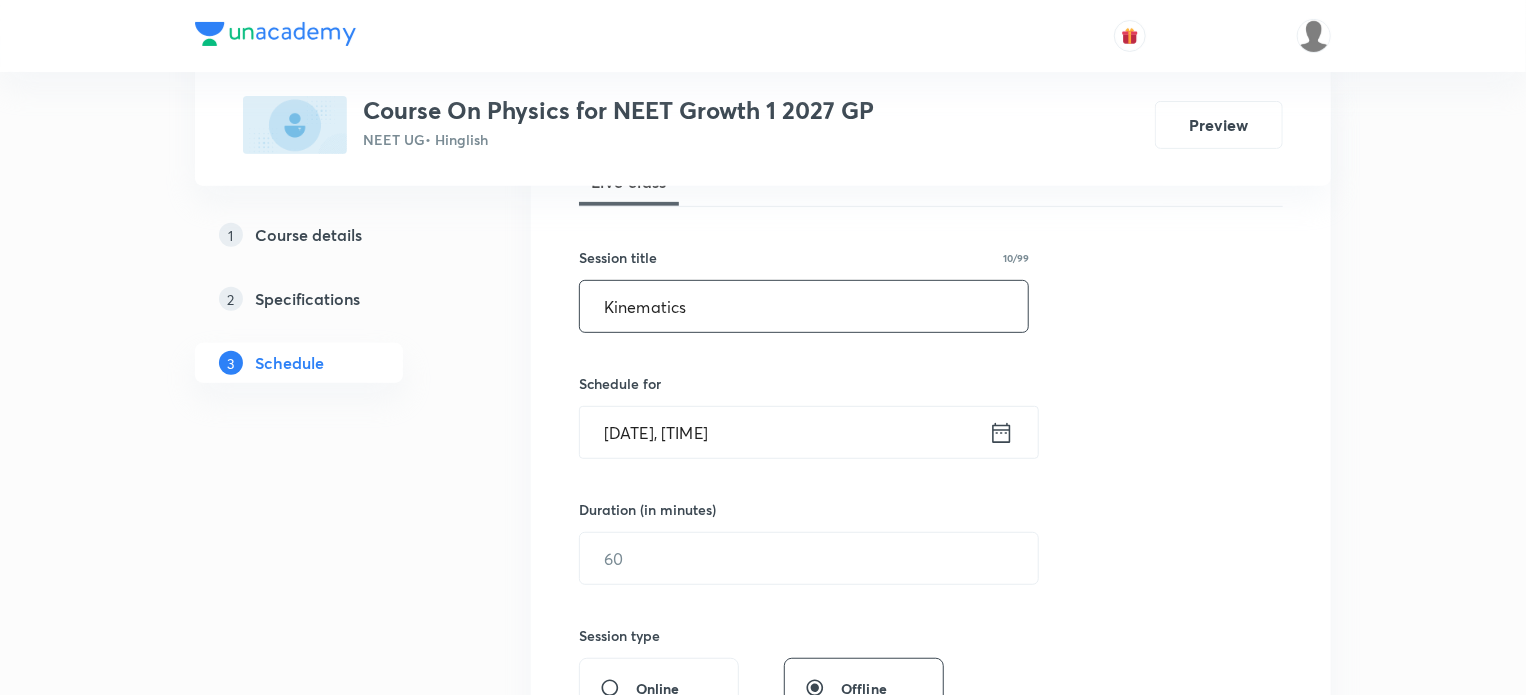 type on "Kinematics" 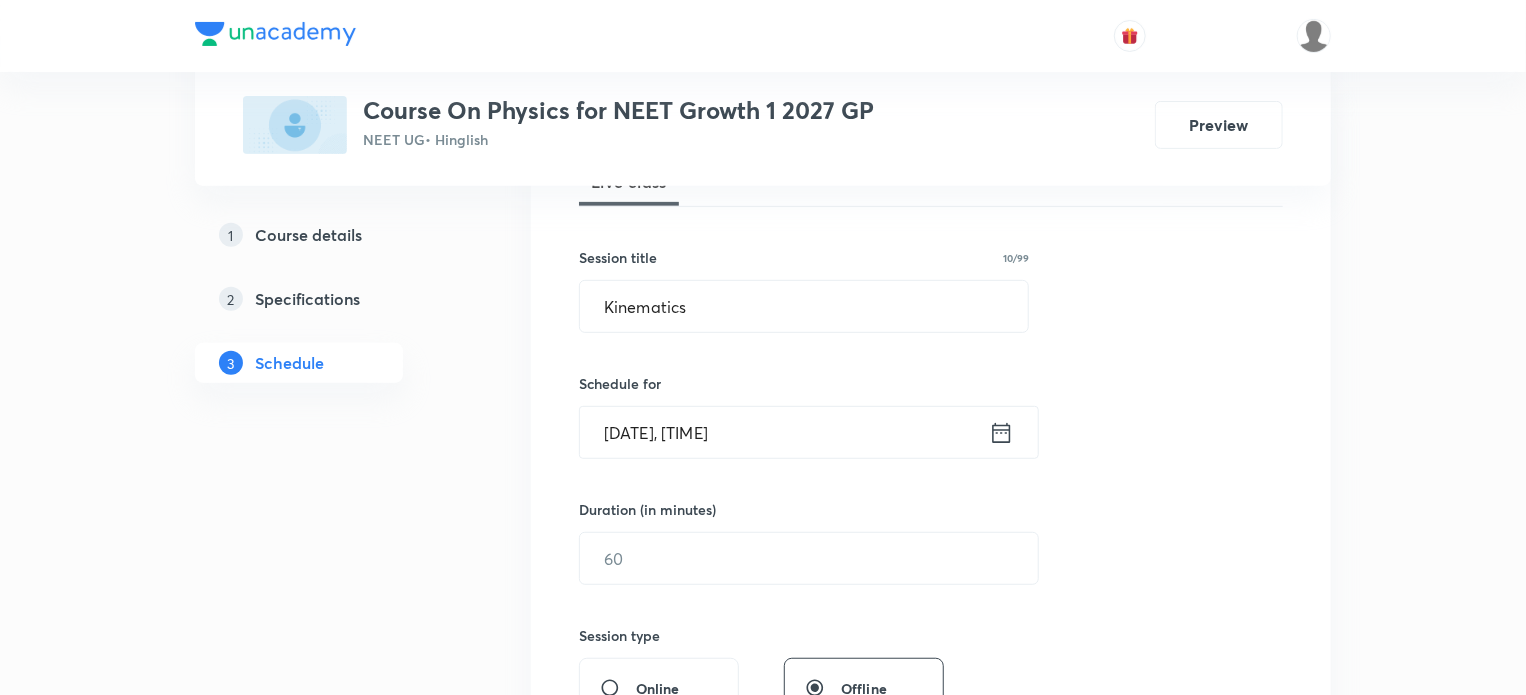 click 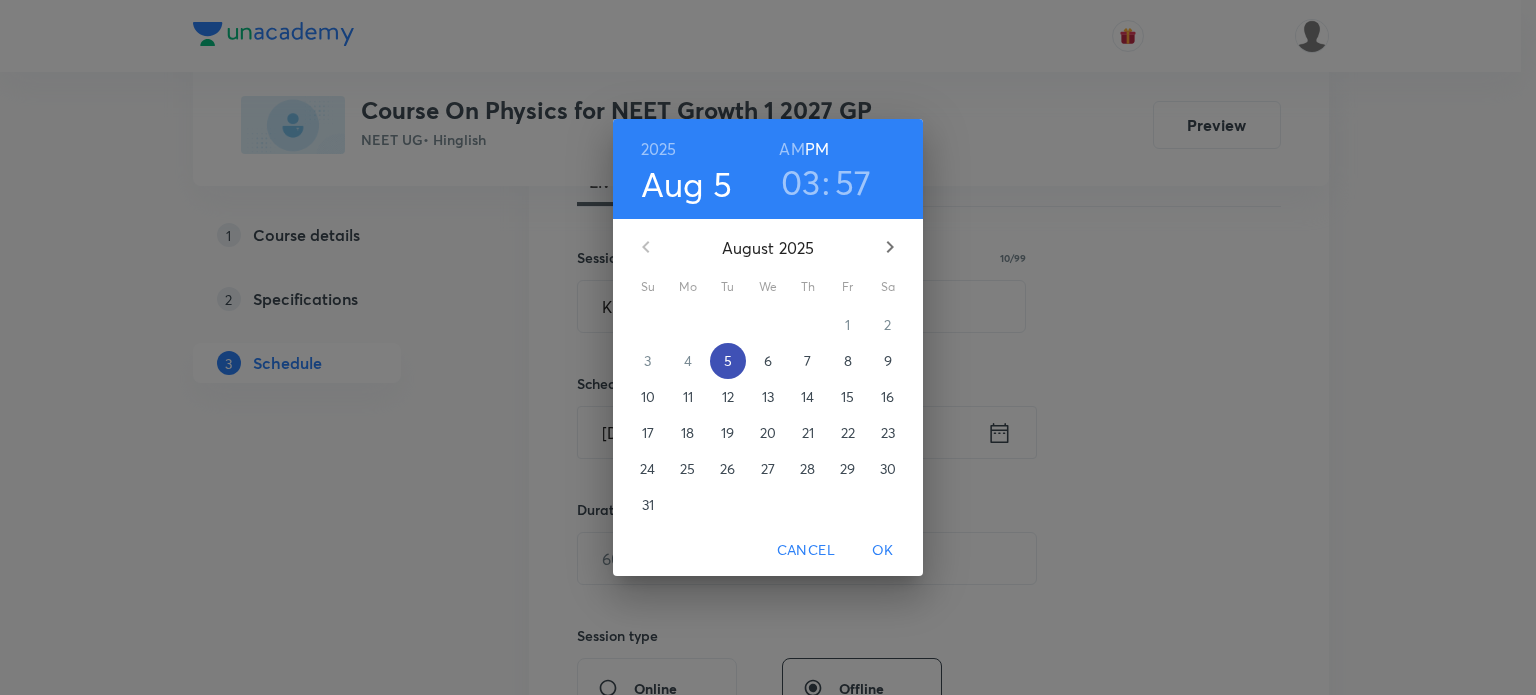 click on "5" at bounding box center [728, 361] 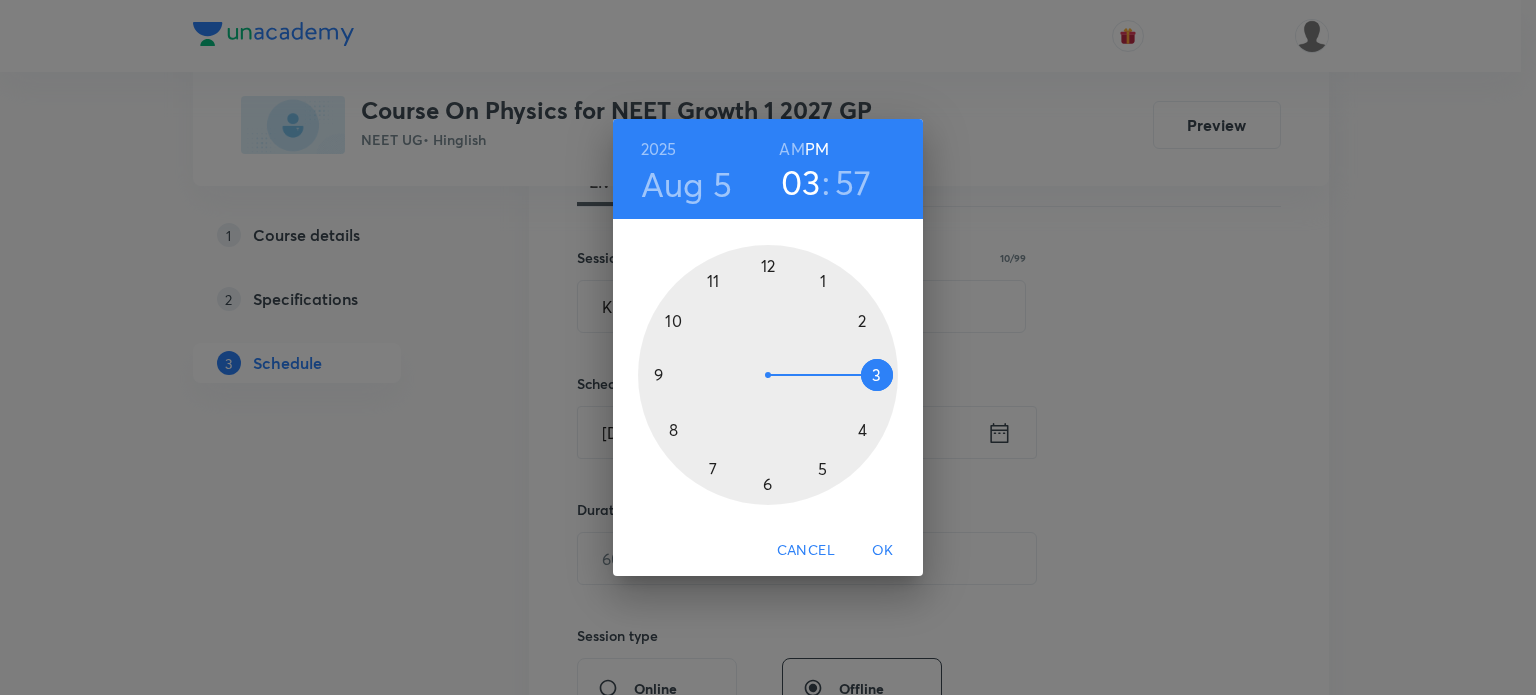 click at bounding box center [768, 375] 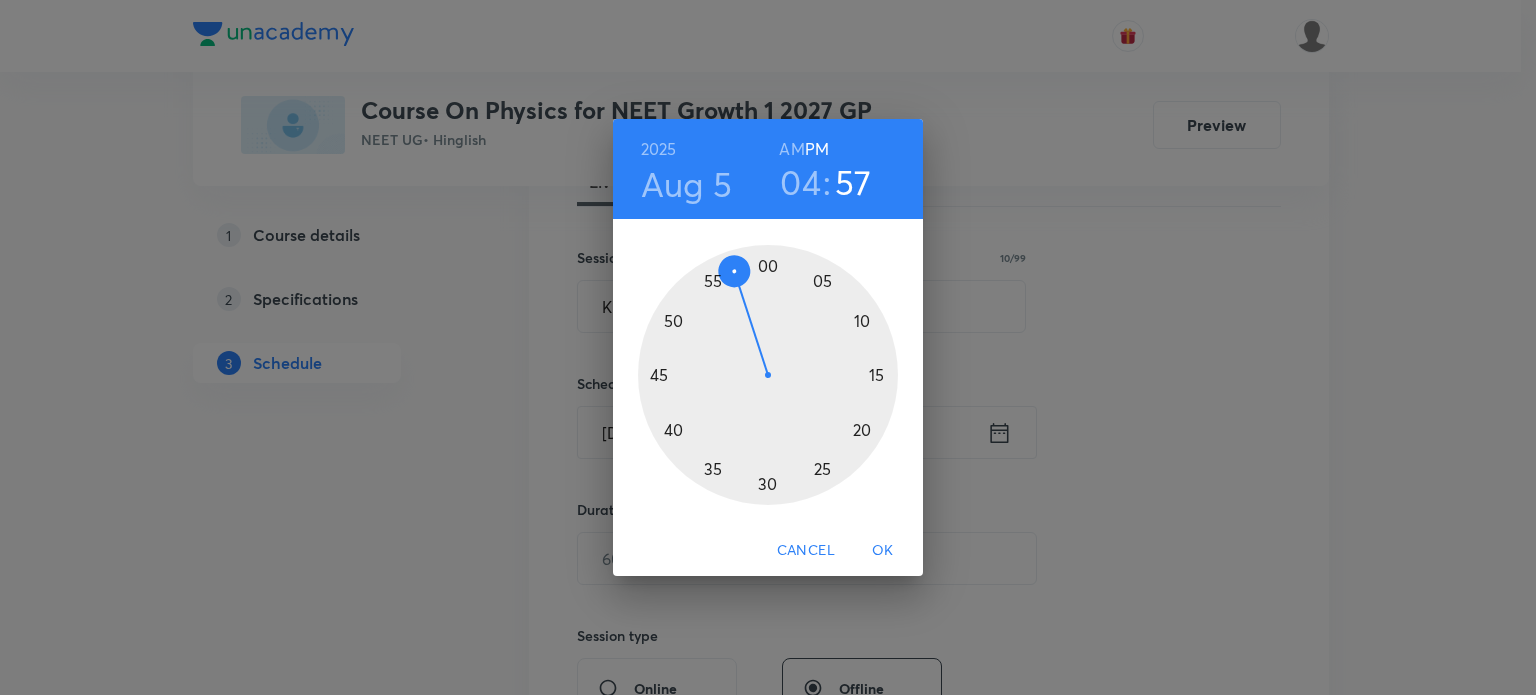 click at bounding box center (768, 375) 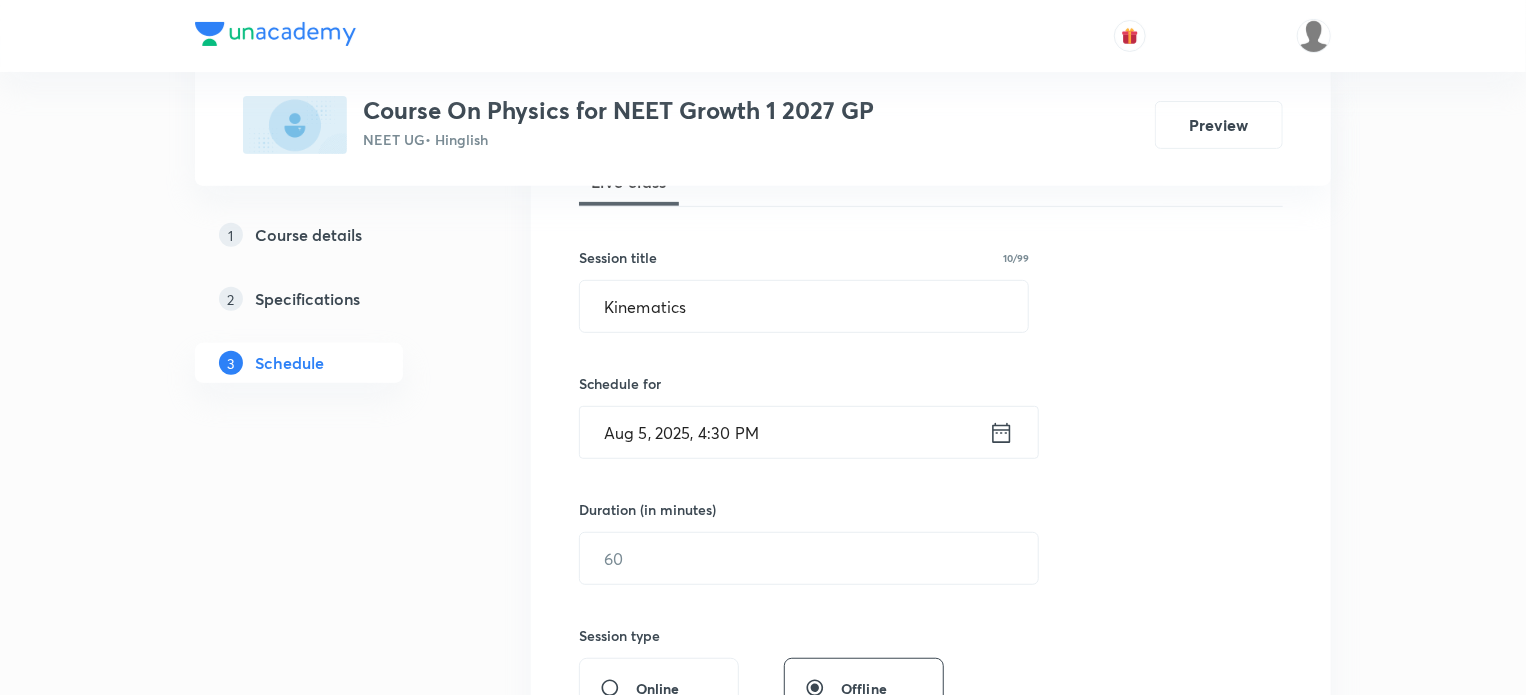 click 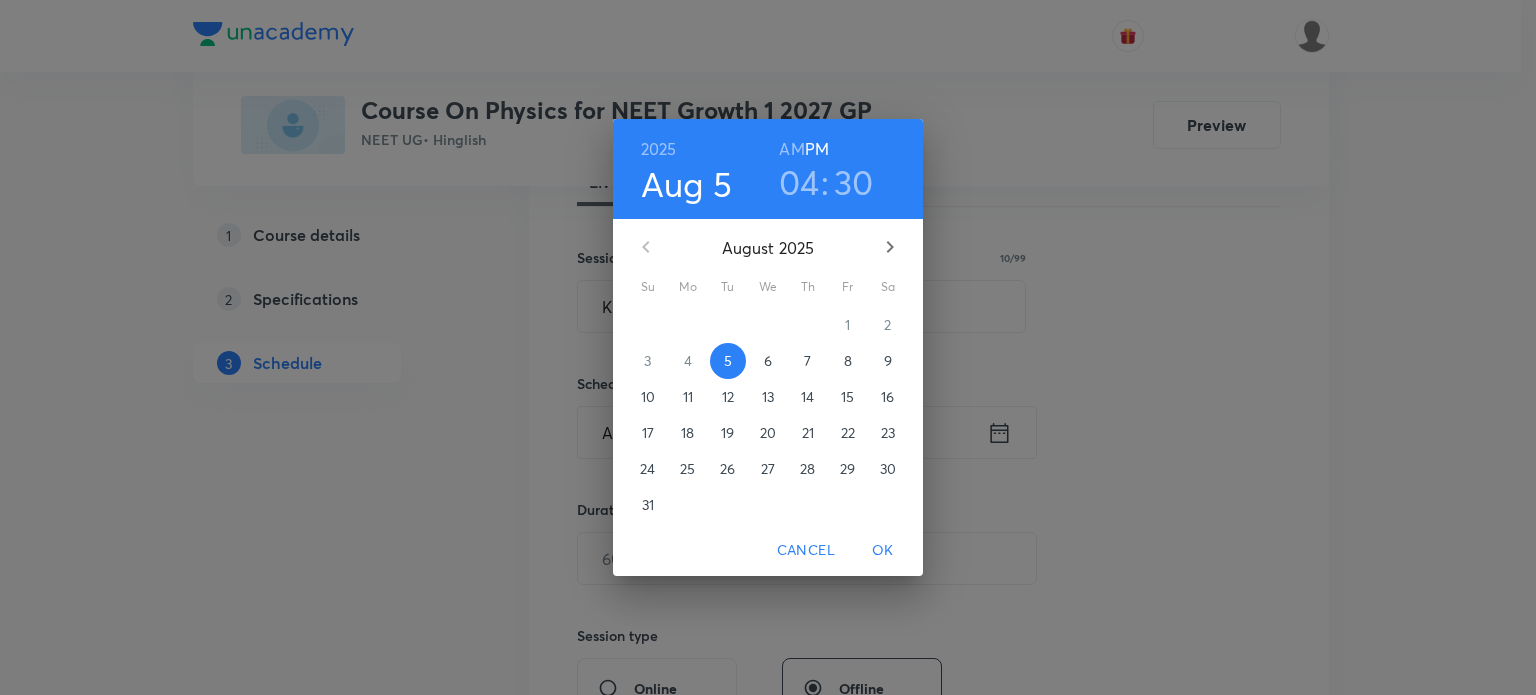 click on "30" at bounding box center (854, 182) 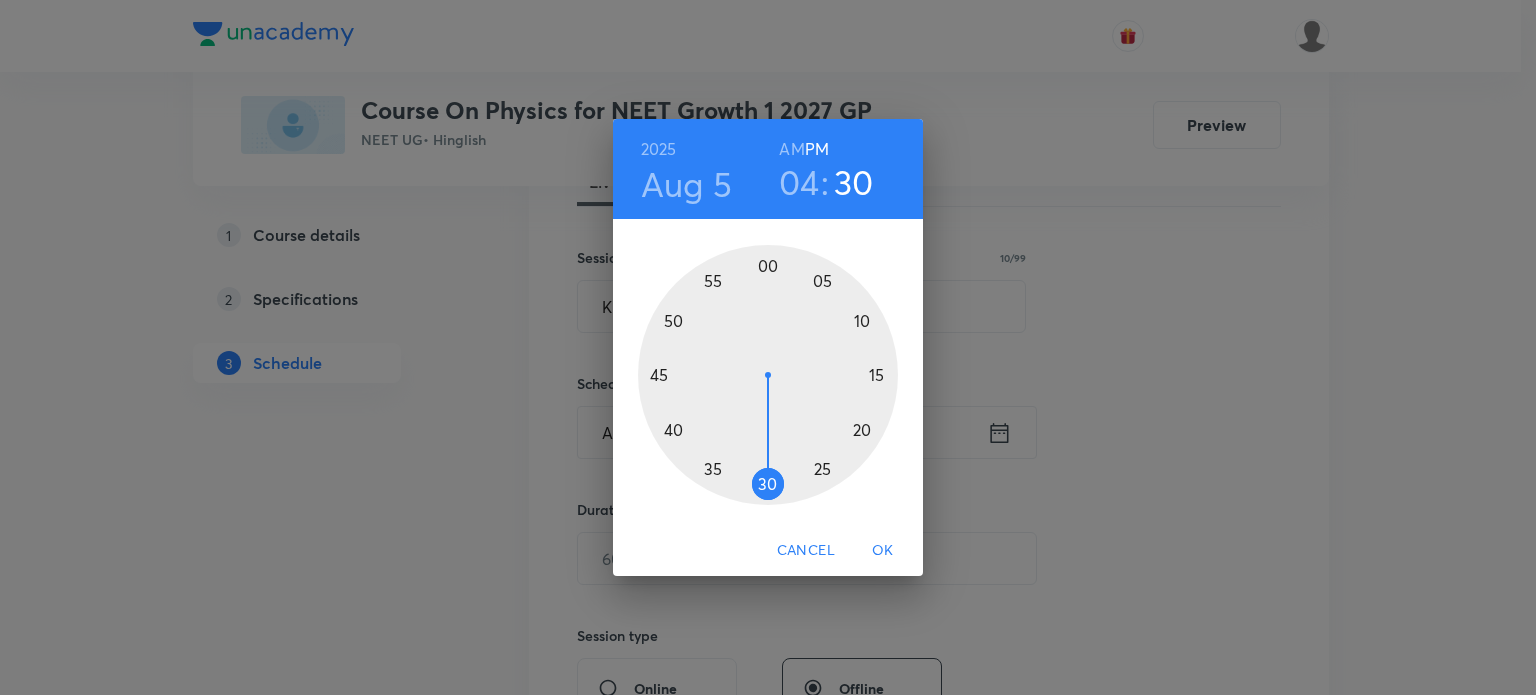 click at bounding box center (768, 375) 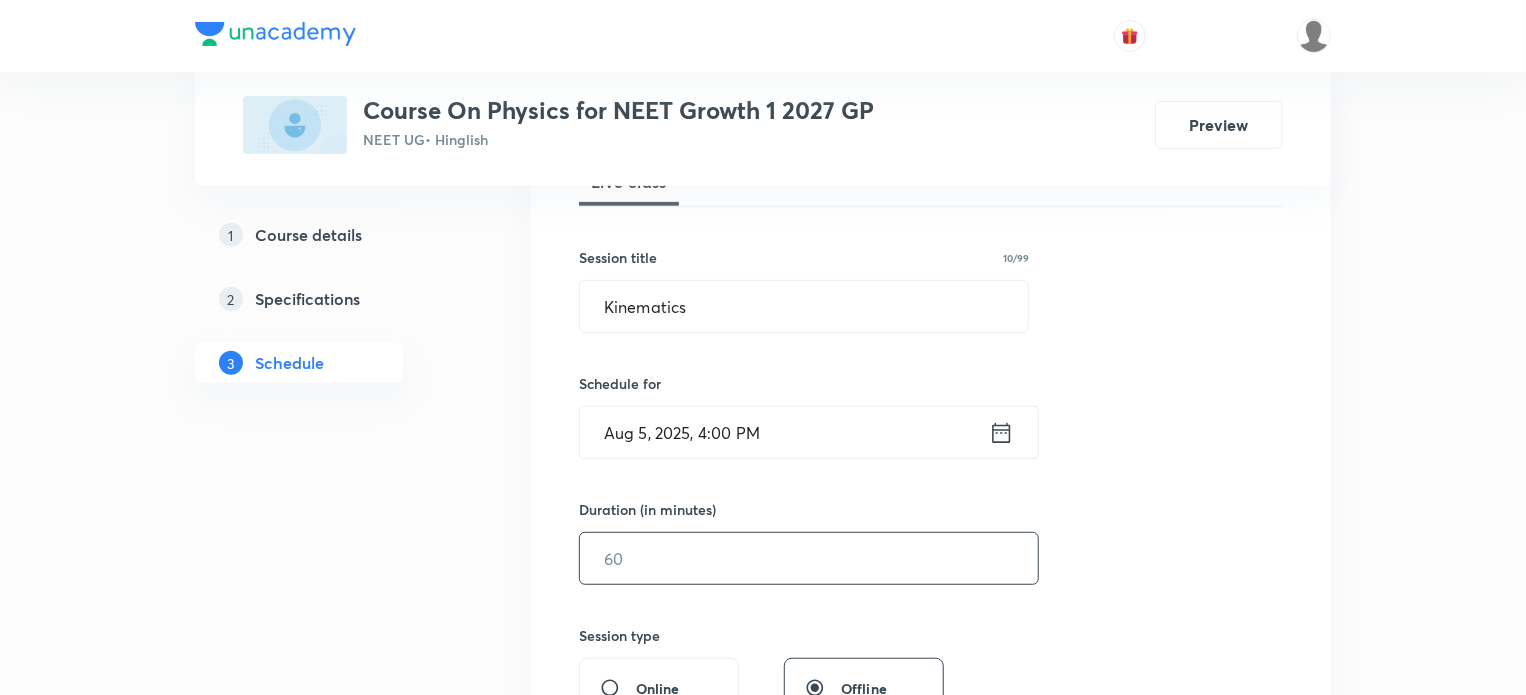 click at bounding box center (809, 558) 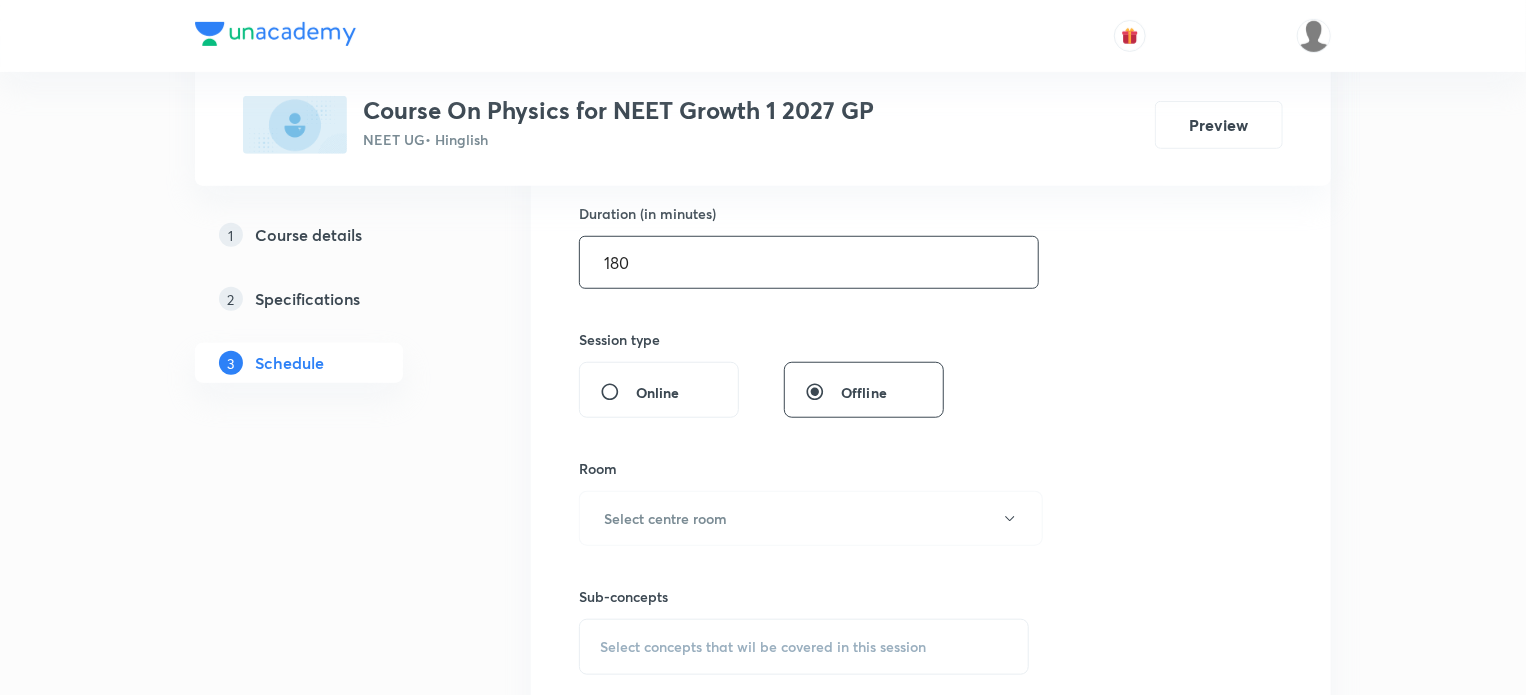scroll, scrollTop: 616, scrollLeft: 0, axis: vertical 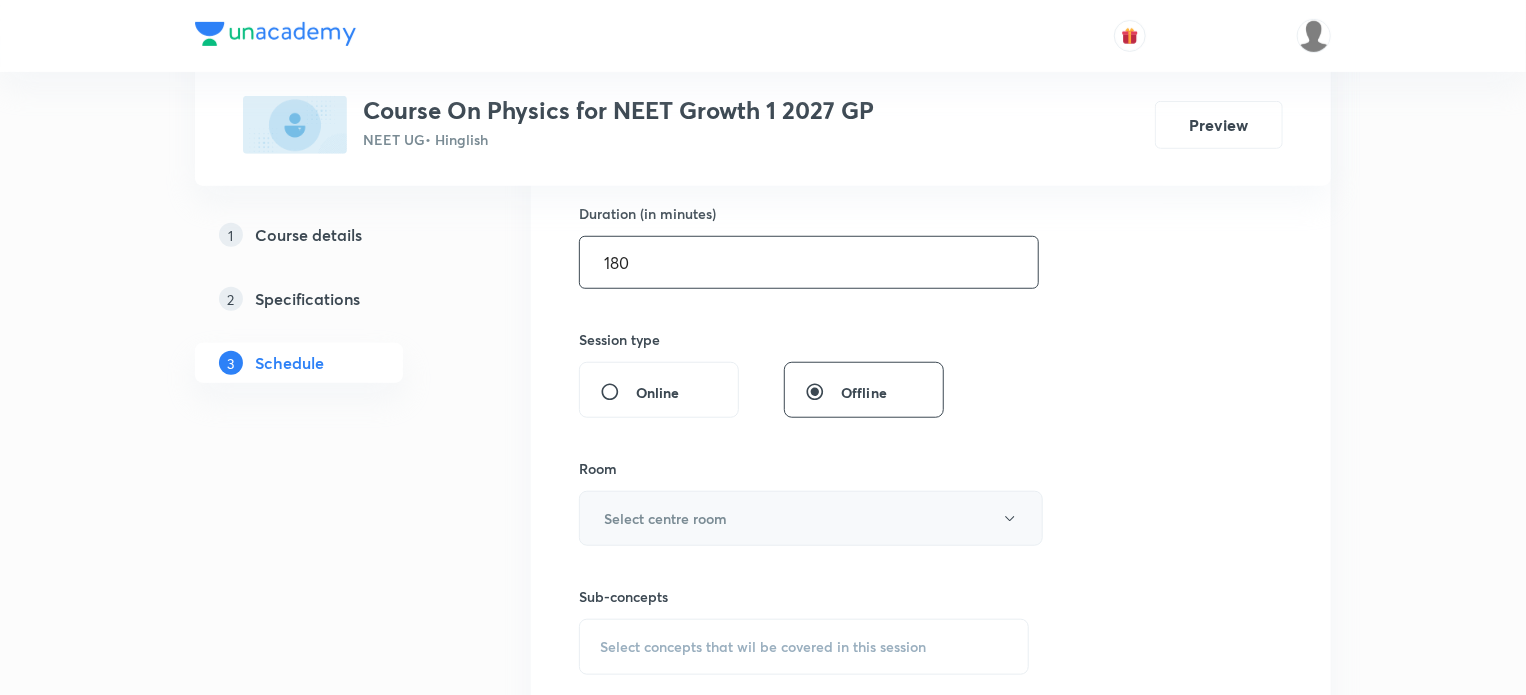 type on "180" 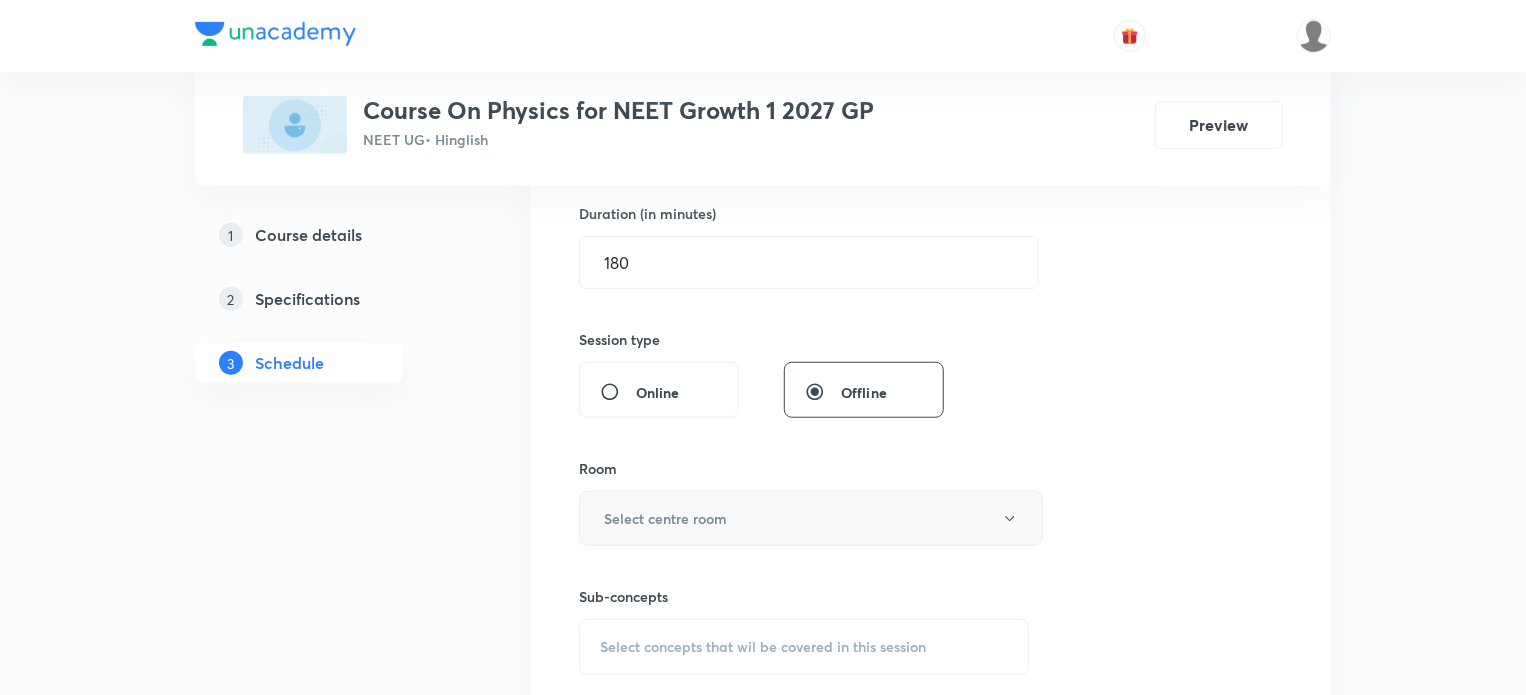 click on "Select centre room" at bounding box center (811, 518) 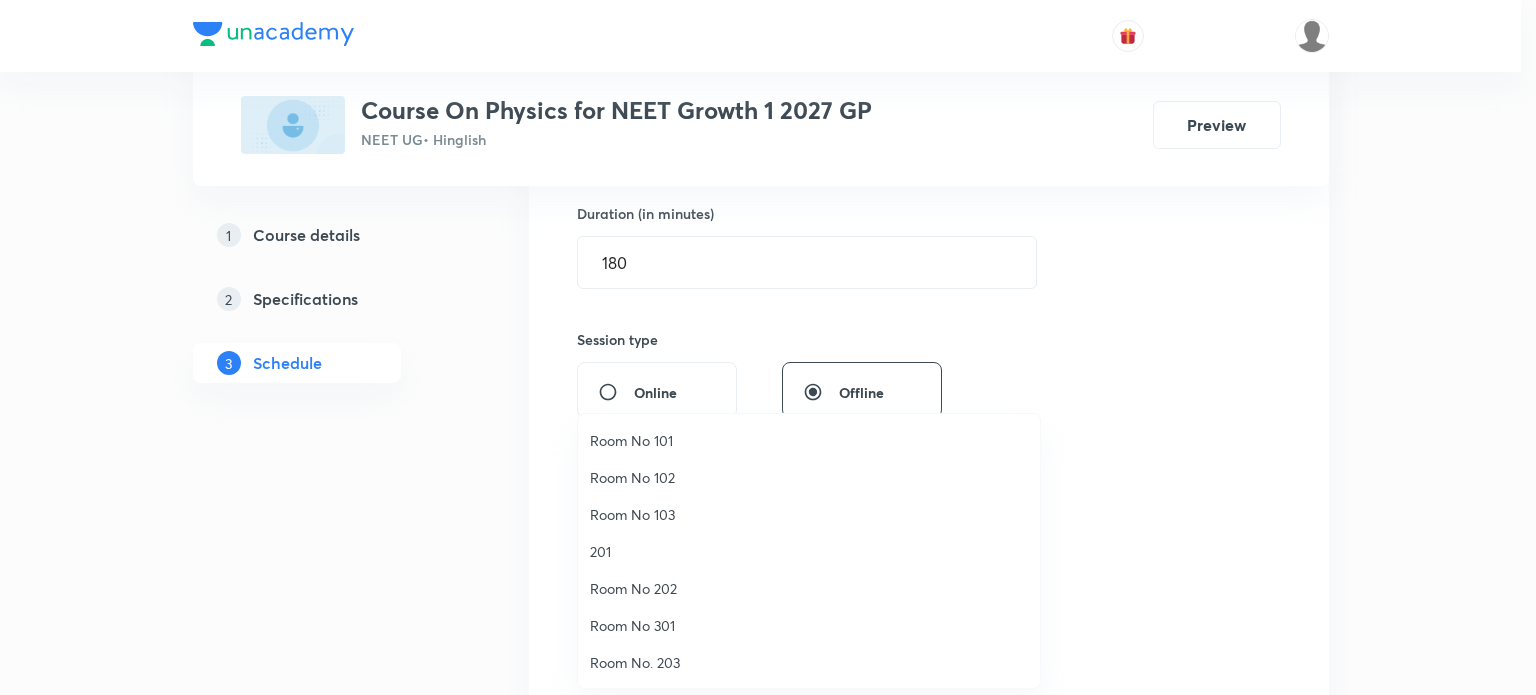 click at bounding box center (768, 347) 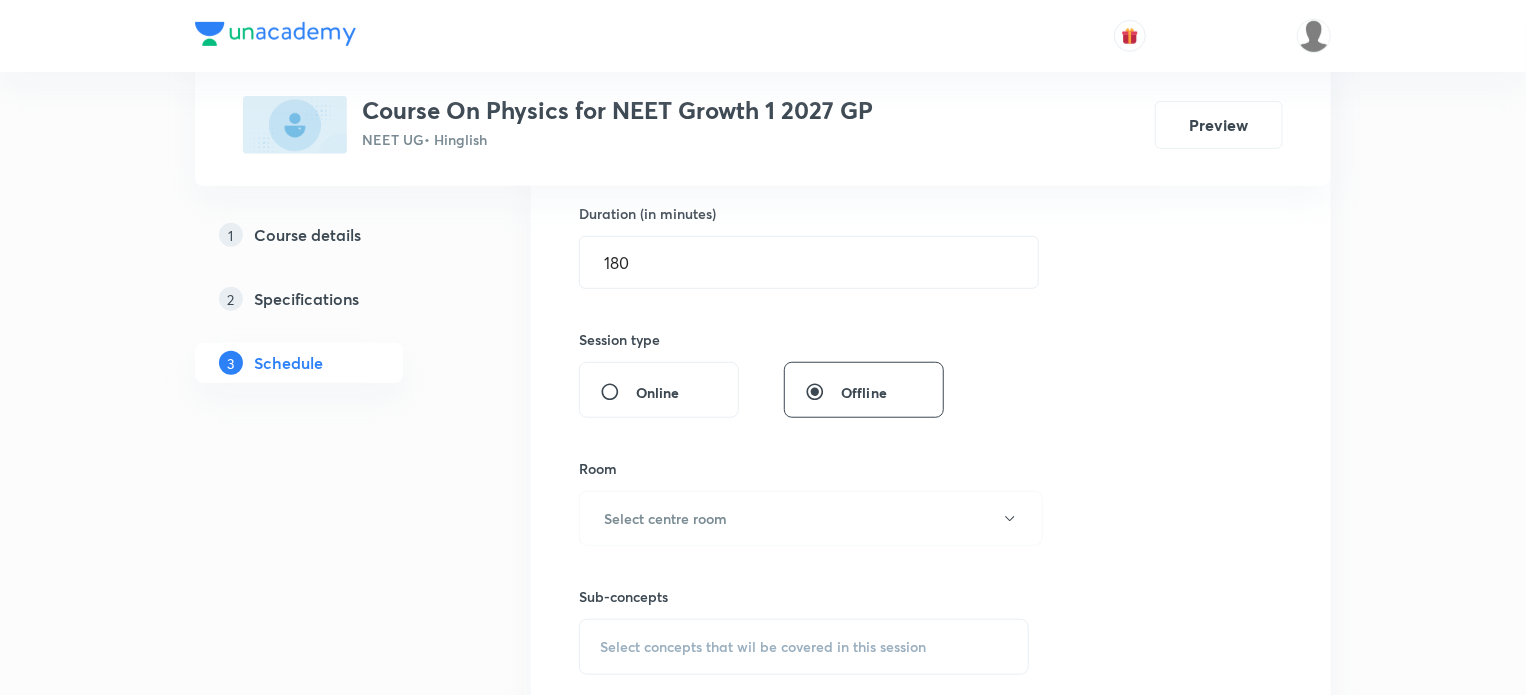click on "1 Course details 2 Specifications 3 Schedule" at bounding box center (331, 879) 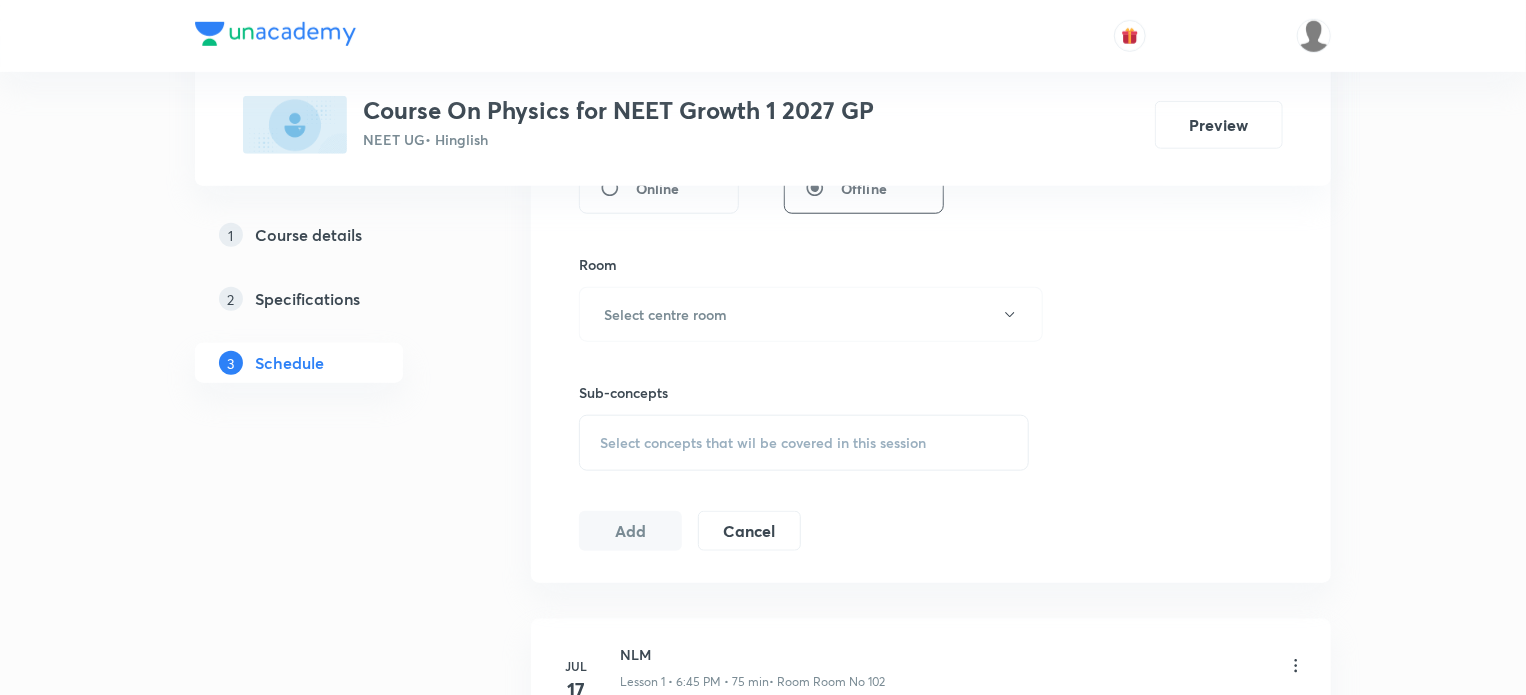 scroll, scrollTop: 827, scrollLeft: 0, axis: vertical 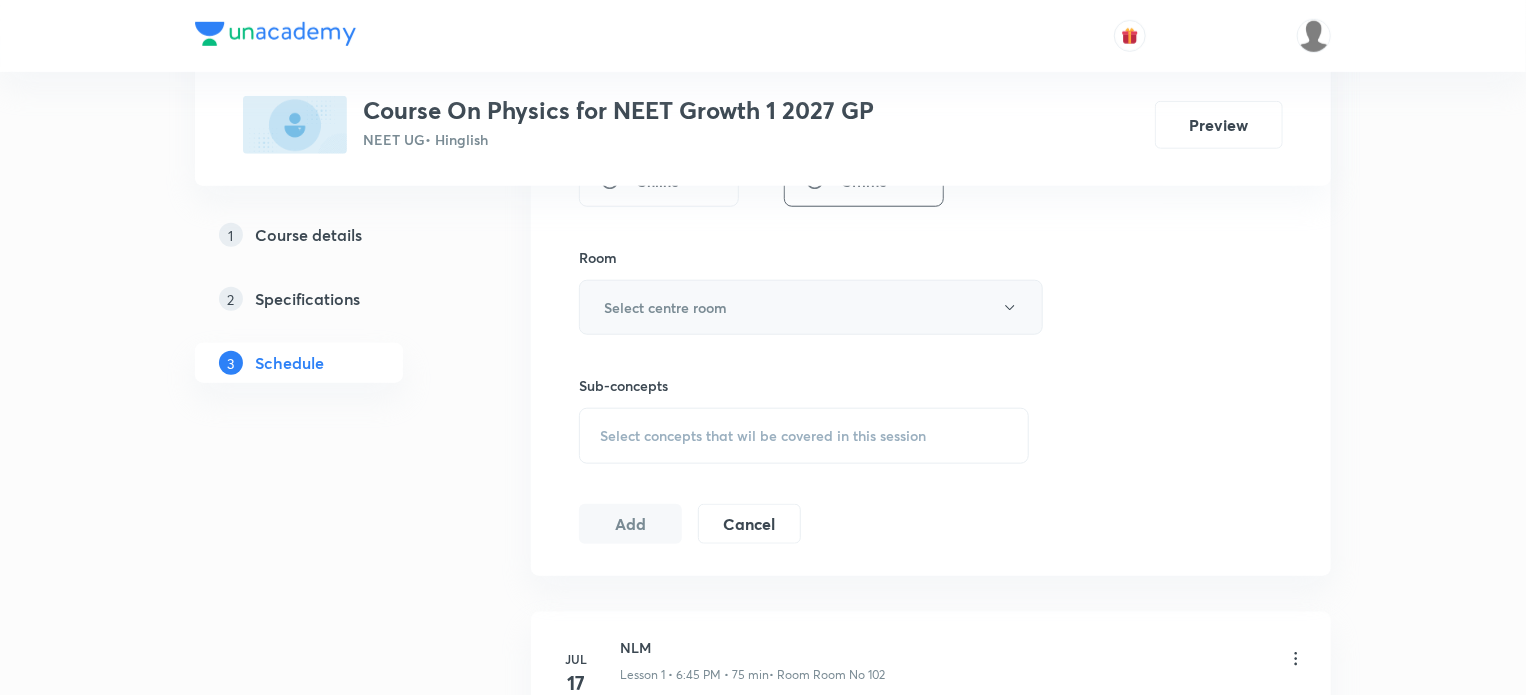 click on "Select centre room" at bounding box center [665, 307] 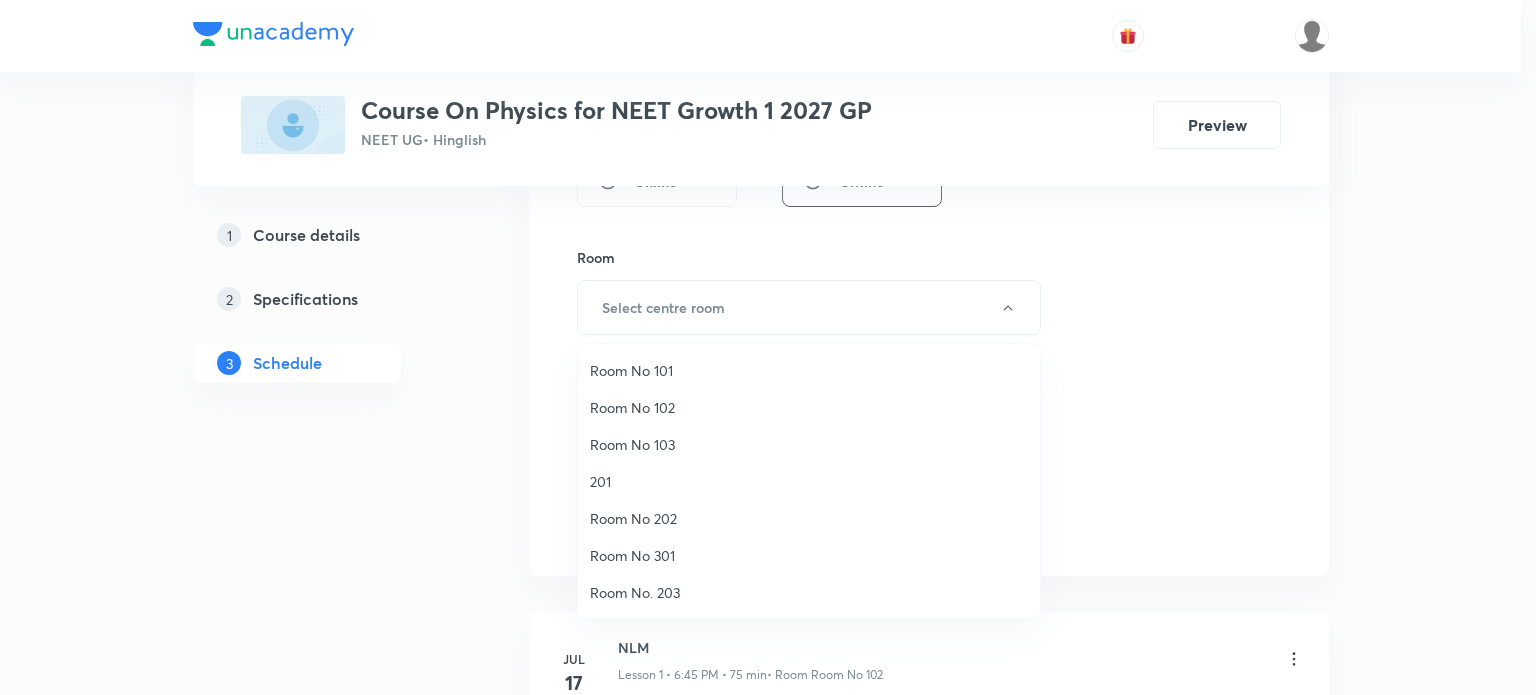 click on "Room No 102" at bounding box center (809, 407) 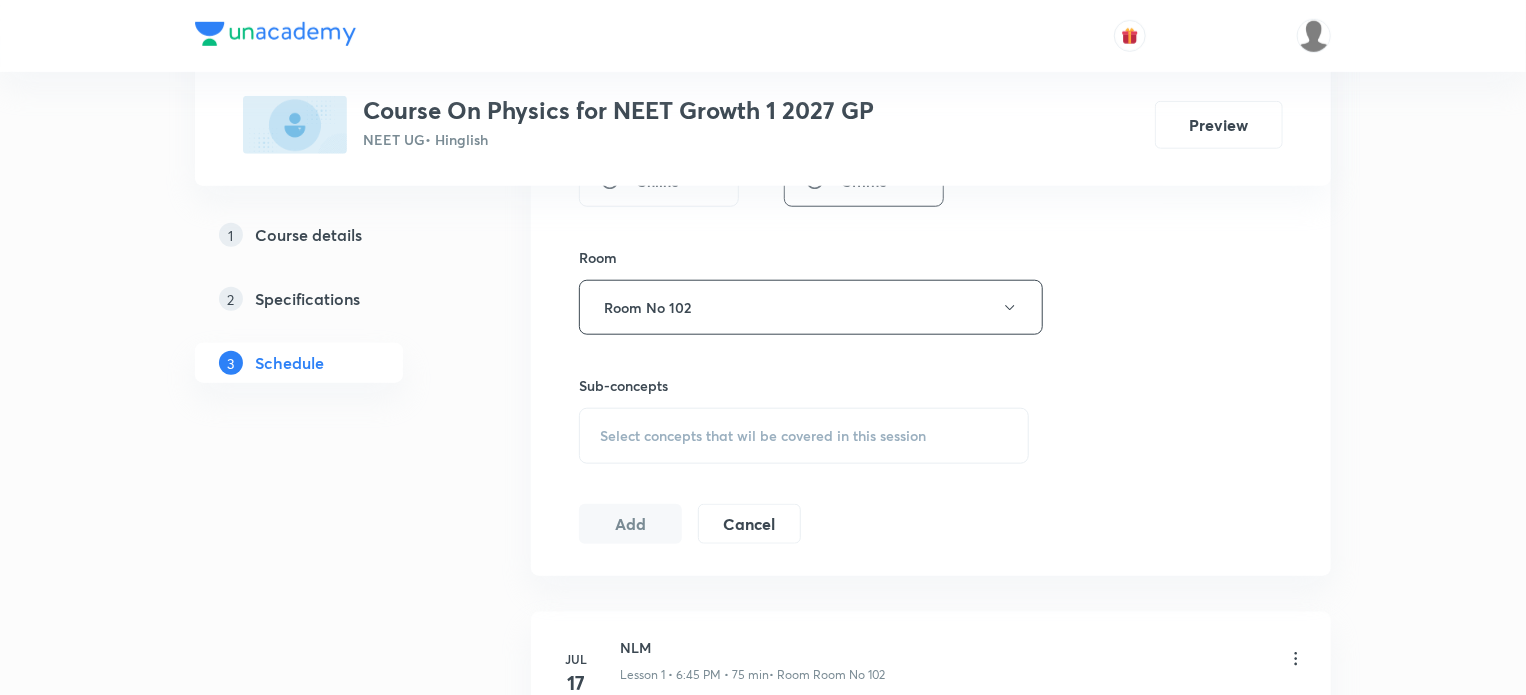 click on "Select concepts that wil be covered in this session" at bounding box center [763, 436] 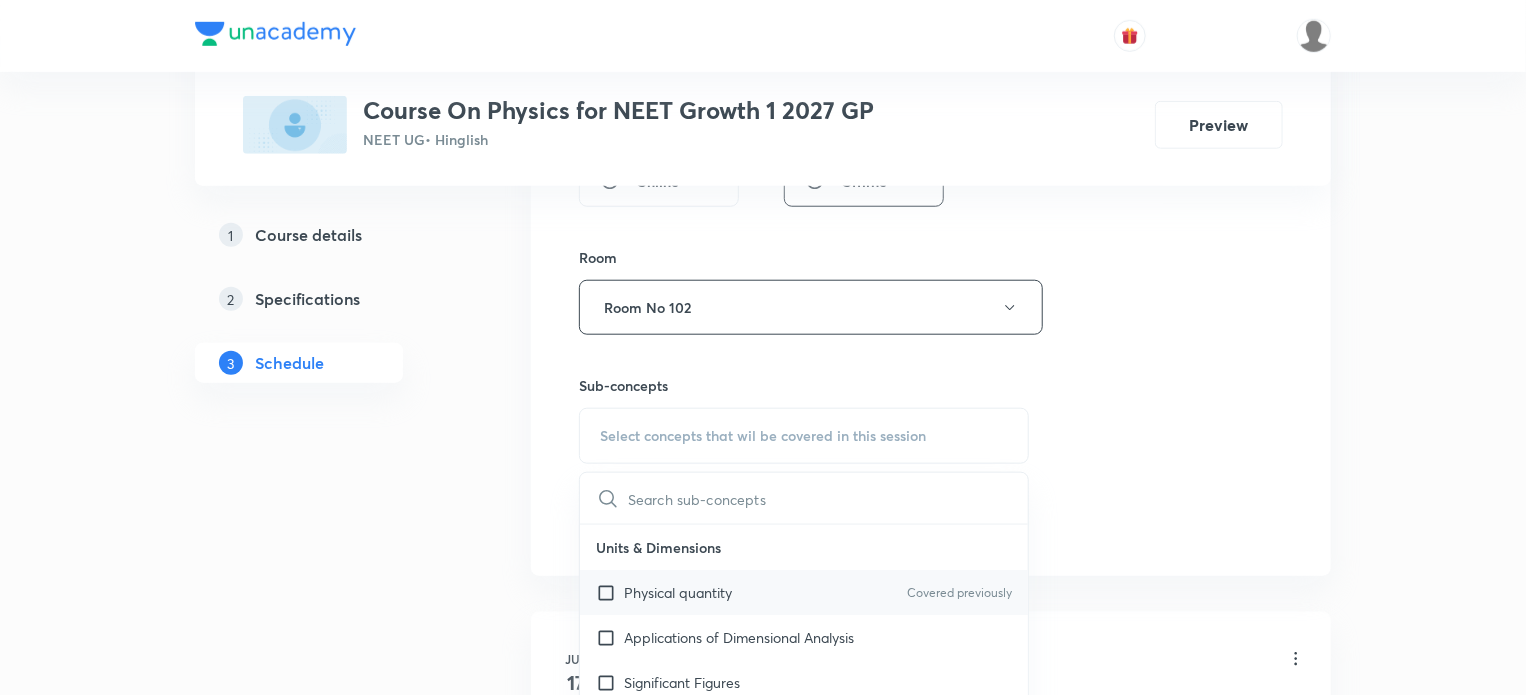 click on "Physical quantity" at bounding box center (678, 592) 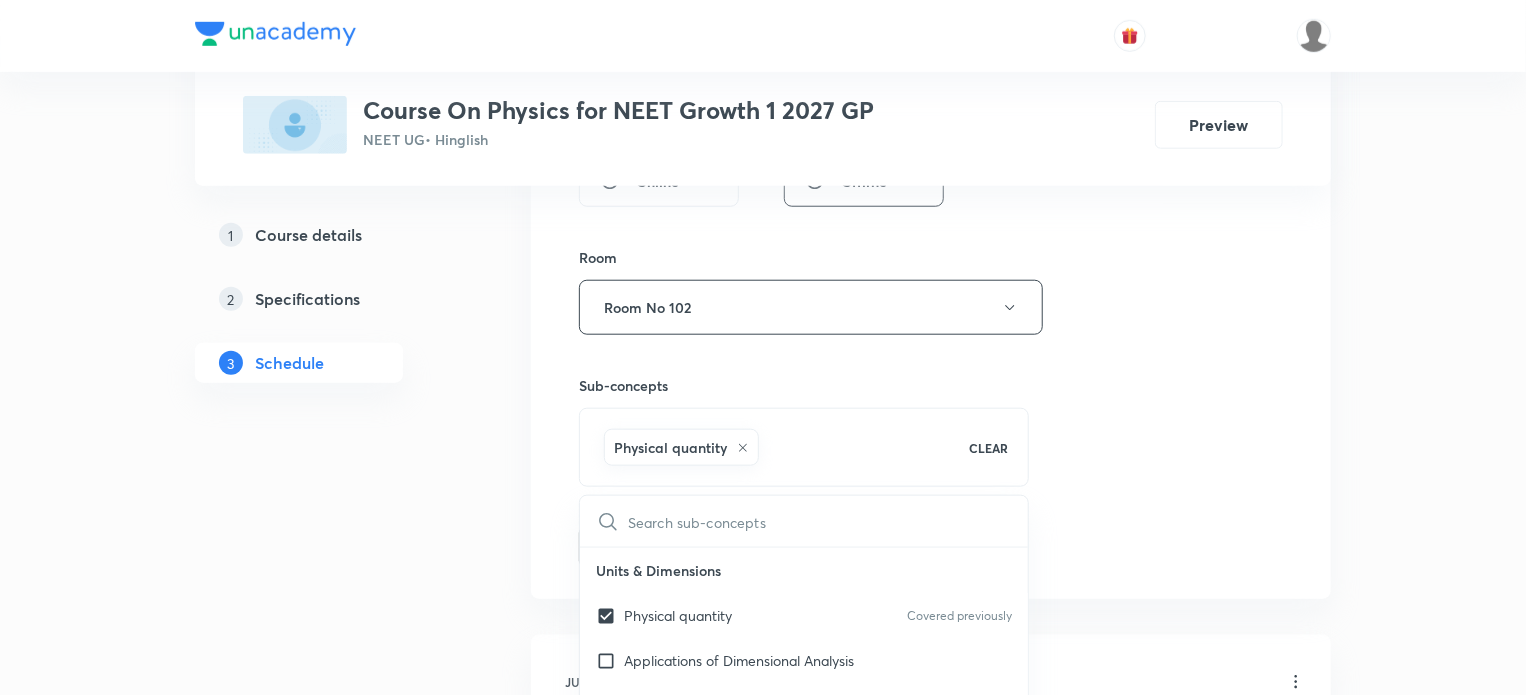 click on "Plus Courses Course On Physics for NEET Growth 1 2027 GP NEET UG  • Hinglish Preview 1 Course details 2 Specifications 3 Schedule Schedule 7  classes Session  8 Live class Session title 10/99 Kinematics ​ Schedule for Aug 5, 2025, 4:00 PM ​ Duration (in minutes) 180 ​   Session type Online Offline Room Room No 102 Sub-concepts Physical quantity CLEAR ​ Units & Dimensions Physical quantity Covered previously Applications of Dimensional Analysis Significant Figures Units of Physical Quantities System of Units Dimensions of Some Mathematical Functions Unit and Dimension Product of Two Vectors Subtraction of Vectors Cross Product Least Count Analysis Errors of Measurement Vernier Callipers Screw Gauge Zero Error Basic Mathematics Elementary Algebra Elementary Trigonometry Basic Coordinate Geometry Functions Differentiation Integral of a Function Use of Differentiation & Integration in One Dimensional Motion Derivatives of Equations of Motion by Calculus Basic Mathematics Laboratory Experiments Error Add" at bounding box center (763, 566) 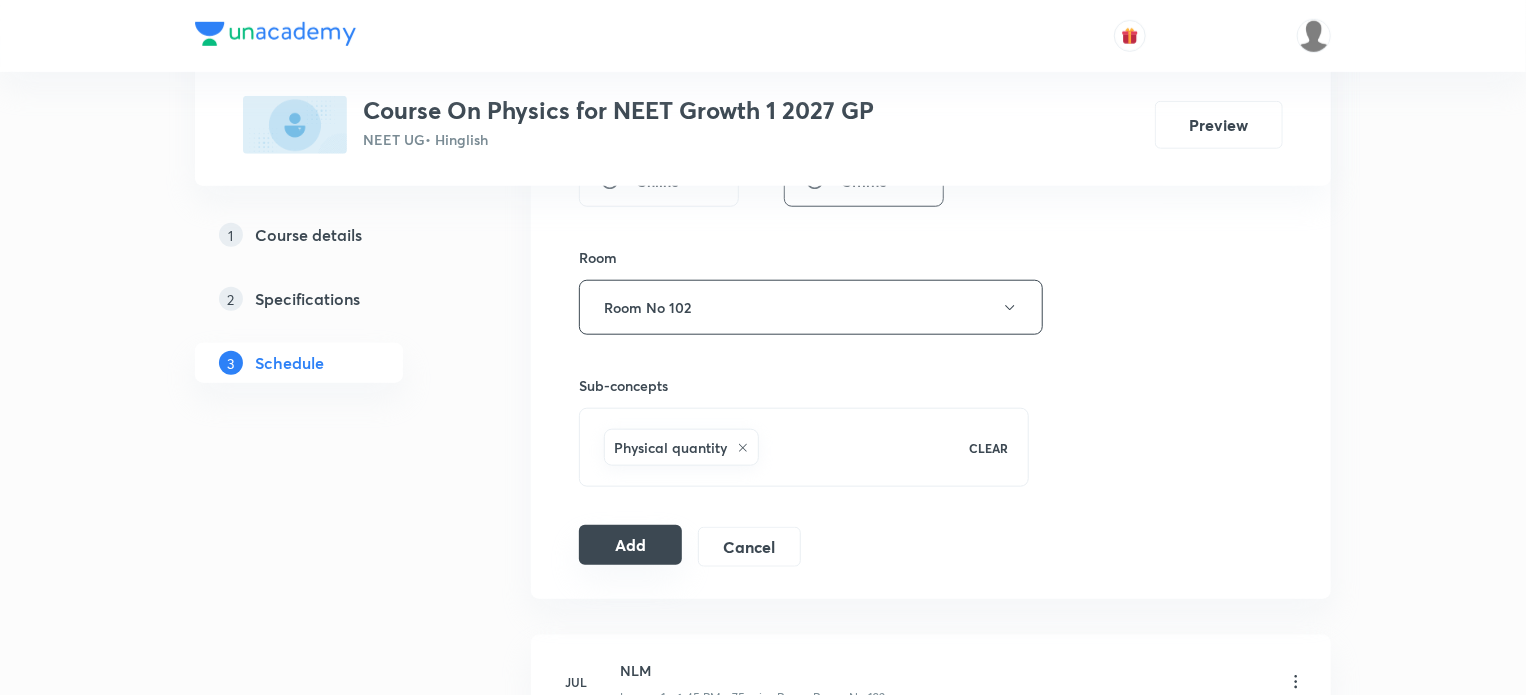 click on "Add" at bounding box center (630, 545) 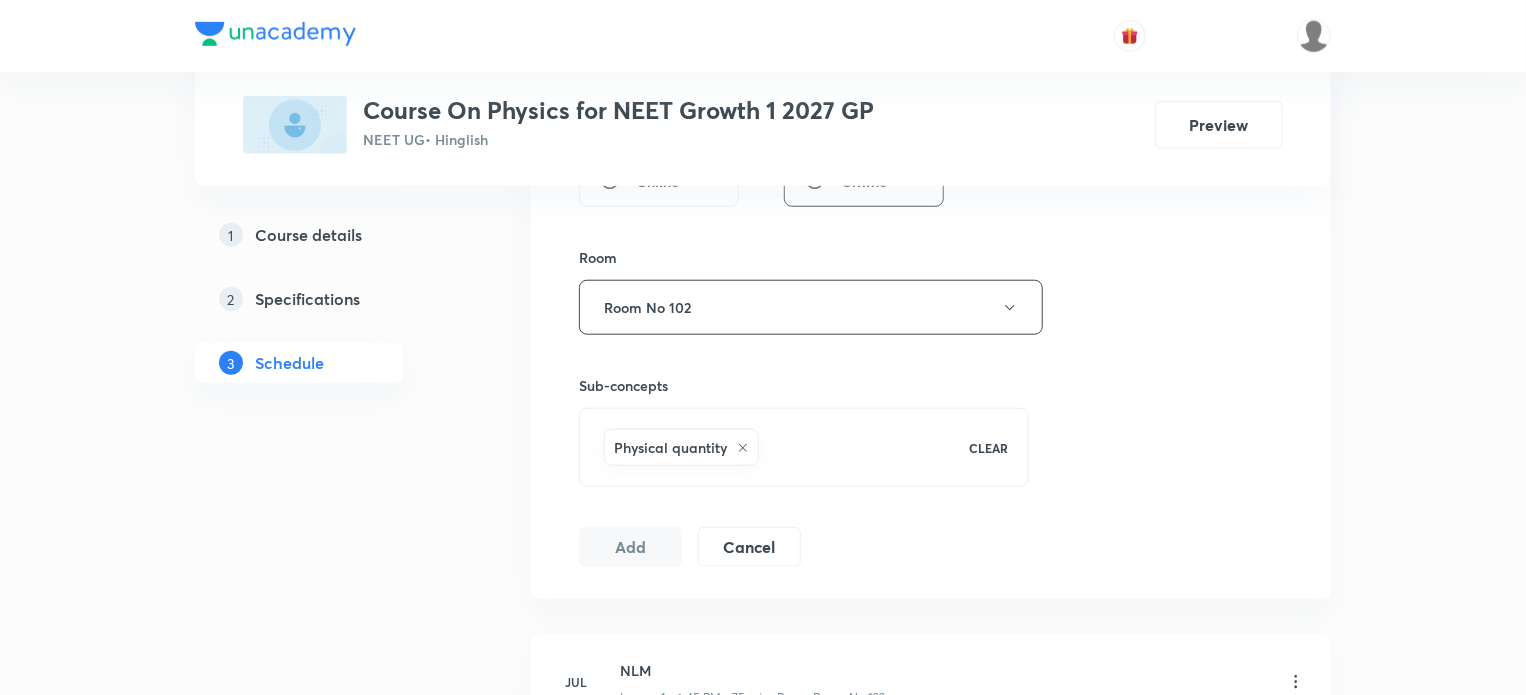 type 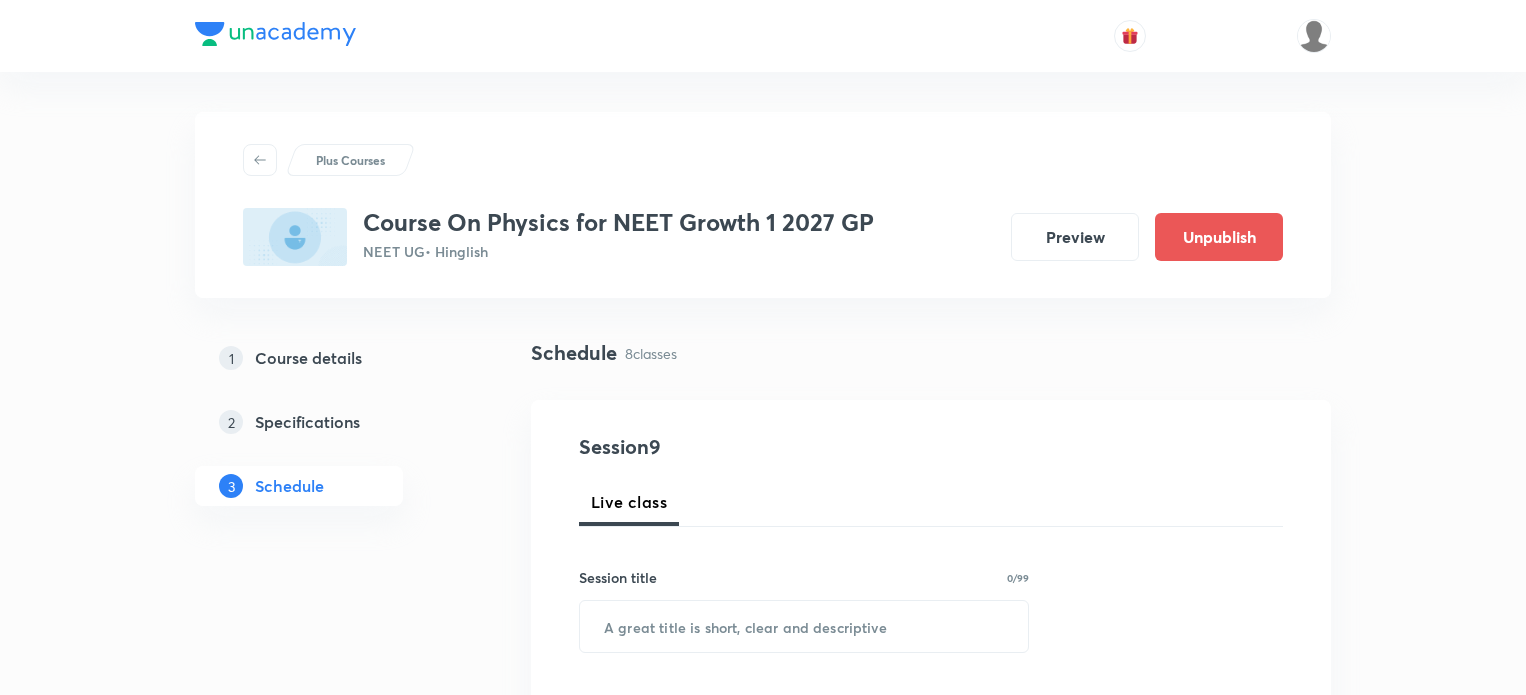 scroll, scrollTop: 2143, scrollLeft: 0, axis: vertical 